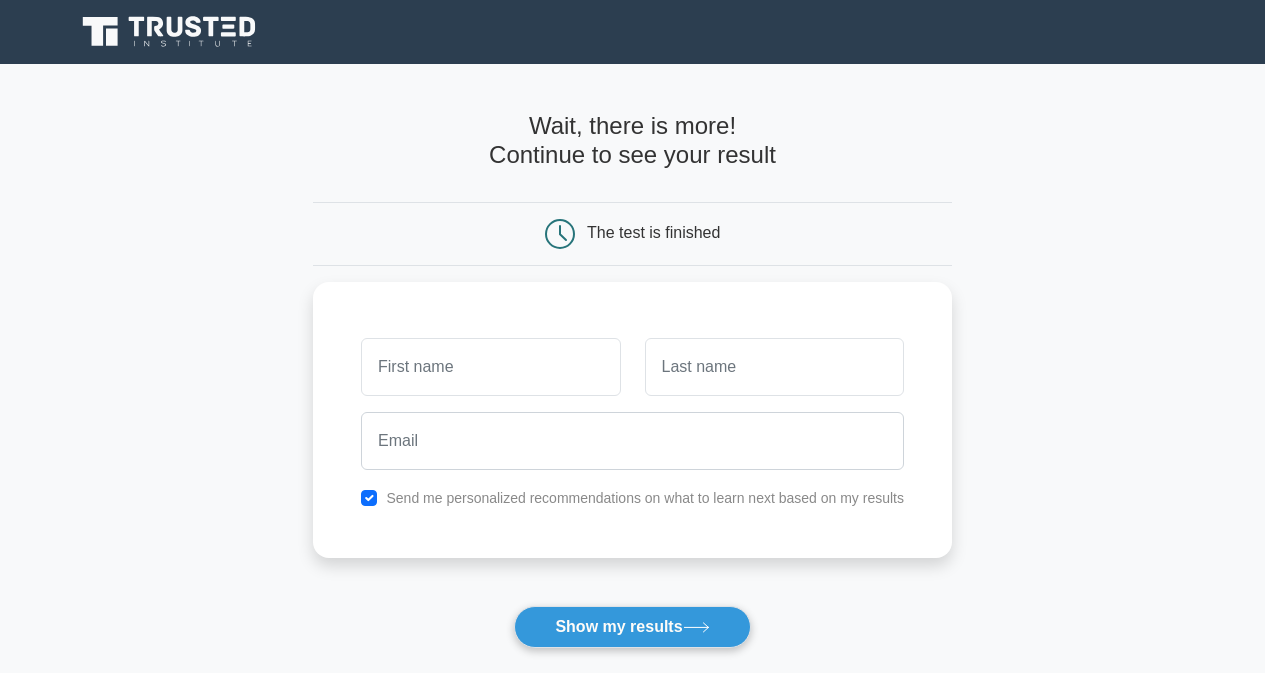 scroll, scrollTop: 100, scrollLeft: 0, axis: vertical 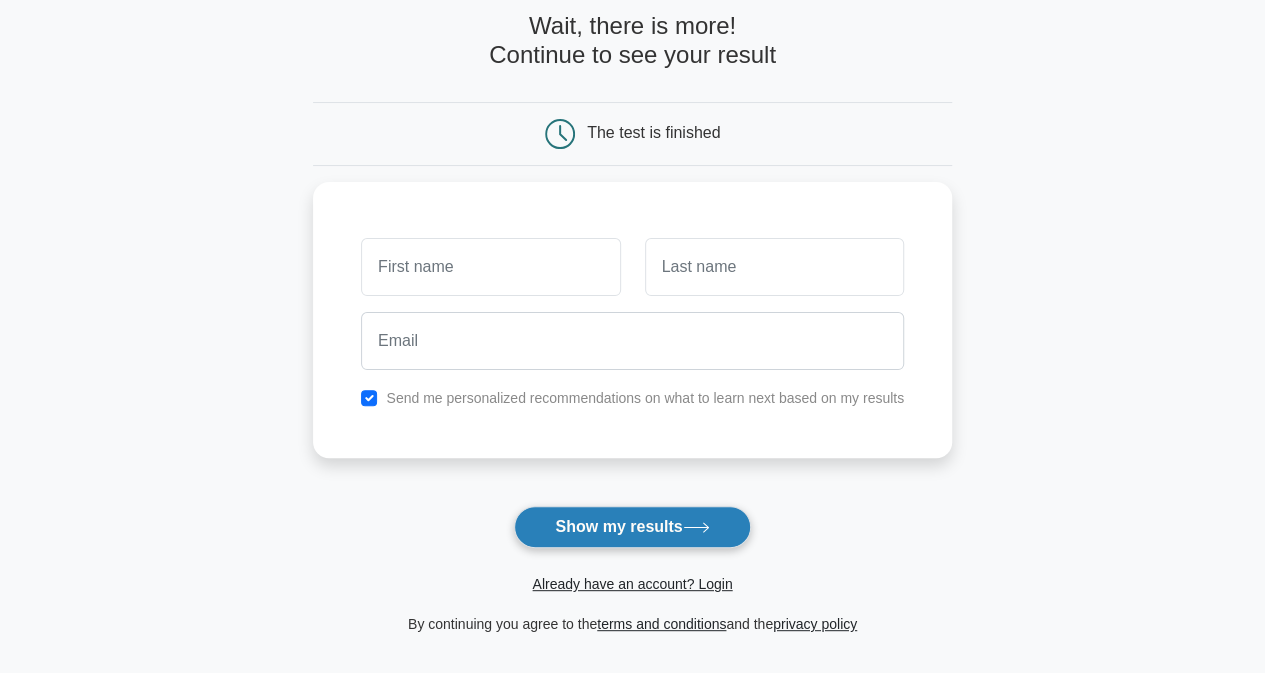 click on "Show my results" at bounding box center (632, 527) 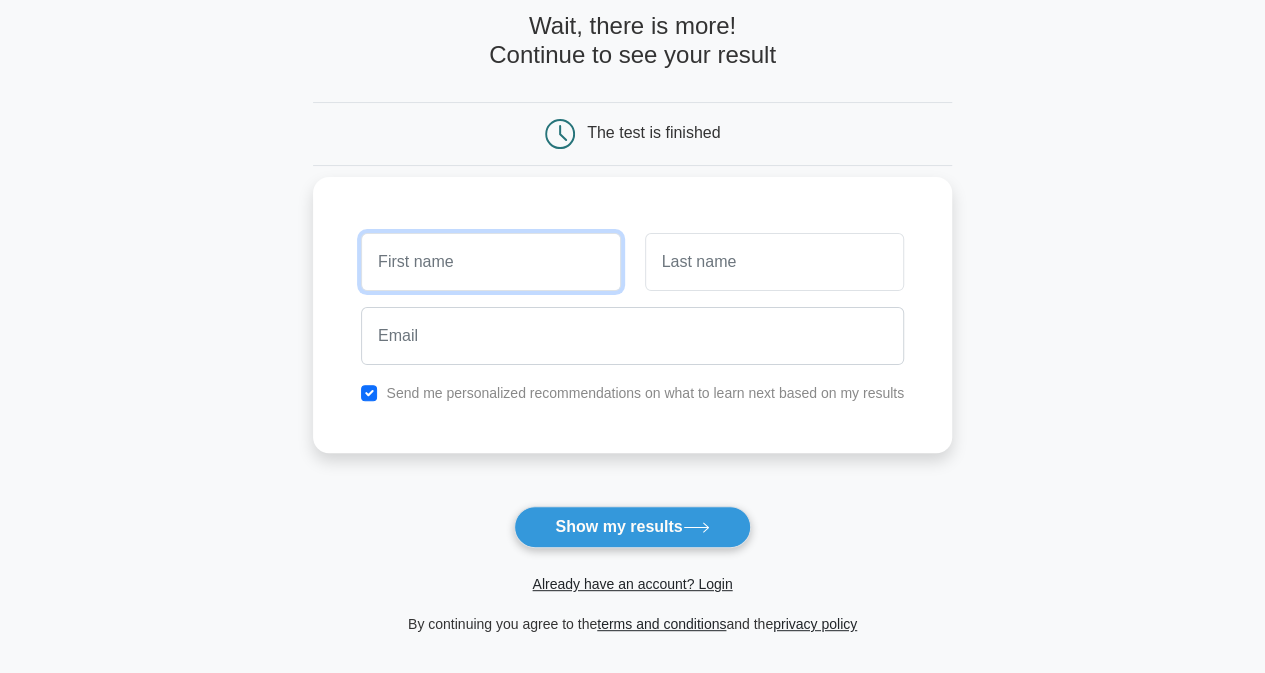 click at bounding box center [490, 262] 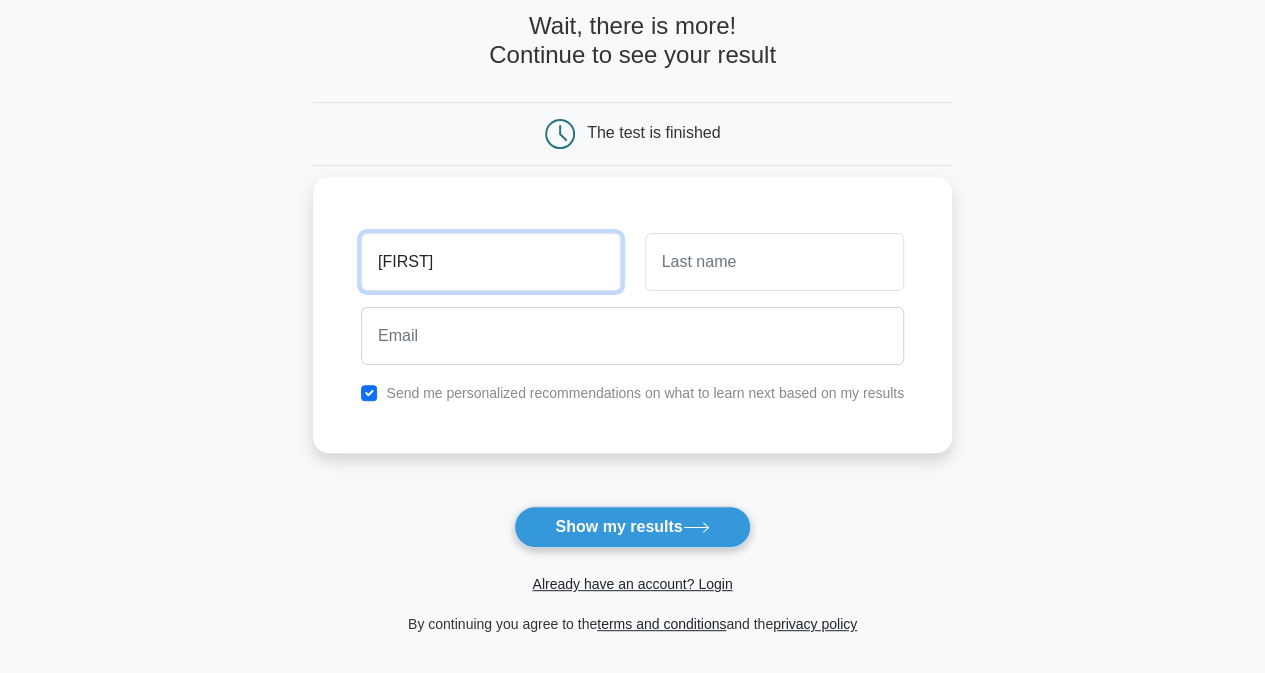 type on "[FIRST]" 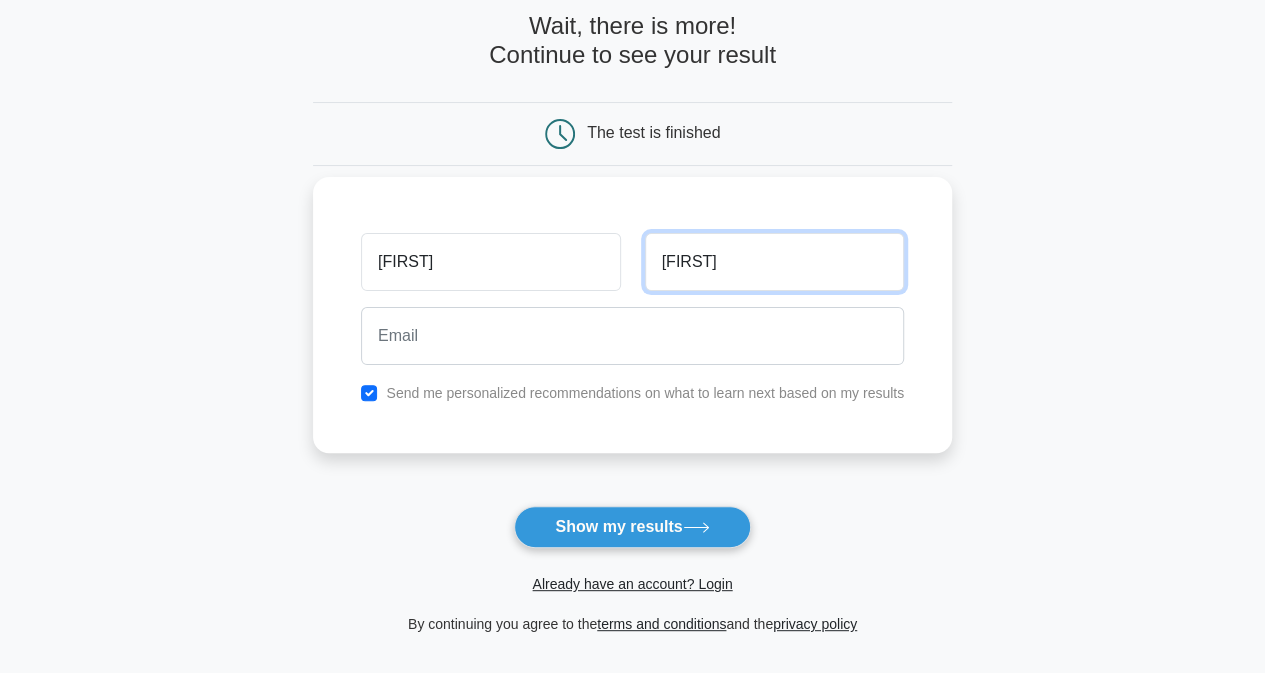type on "[FIRST]" 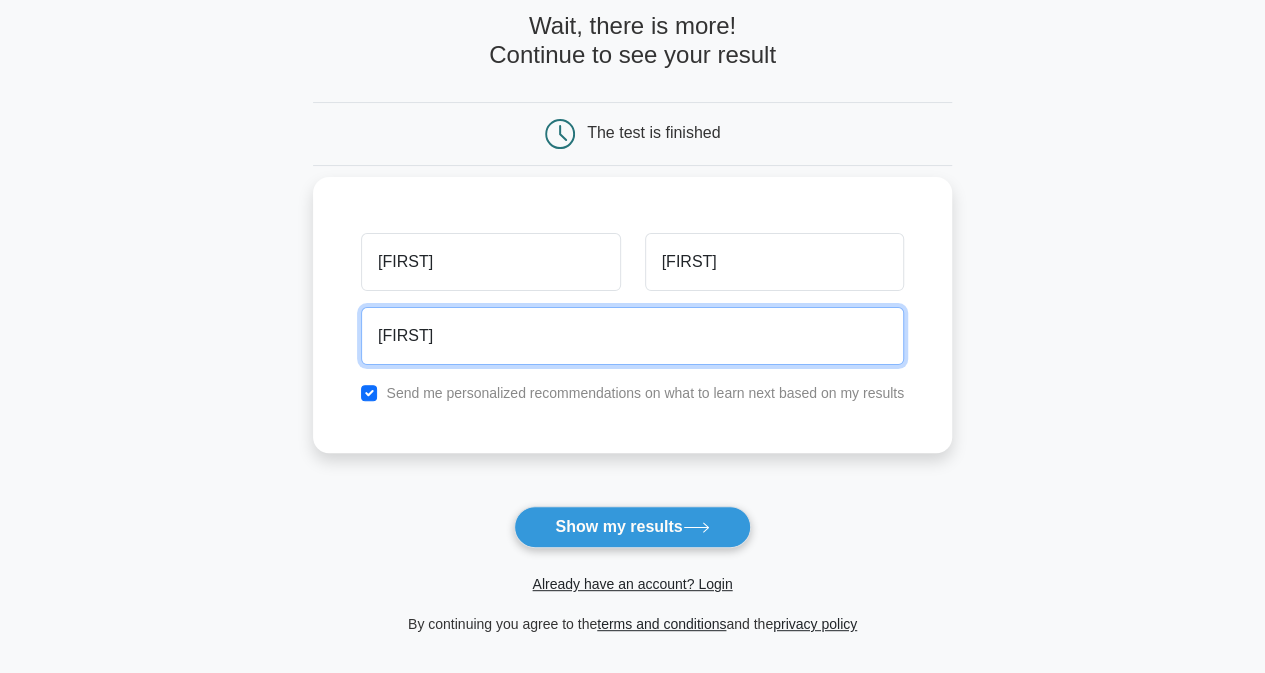 type on "[EMAIL]" 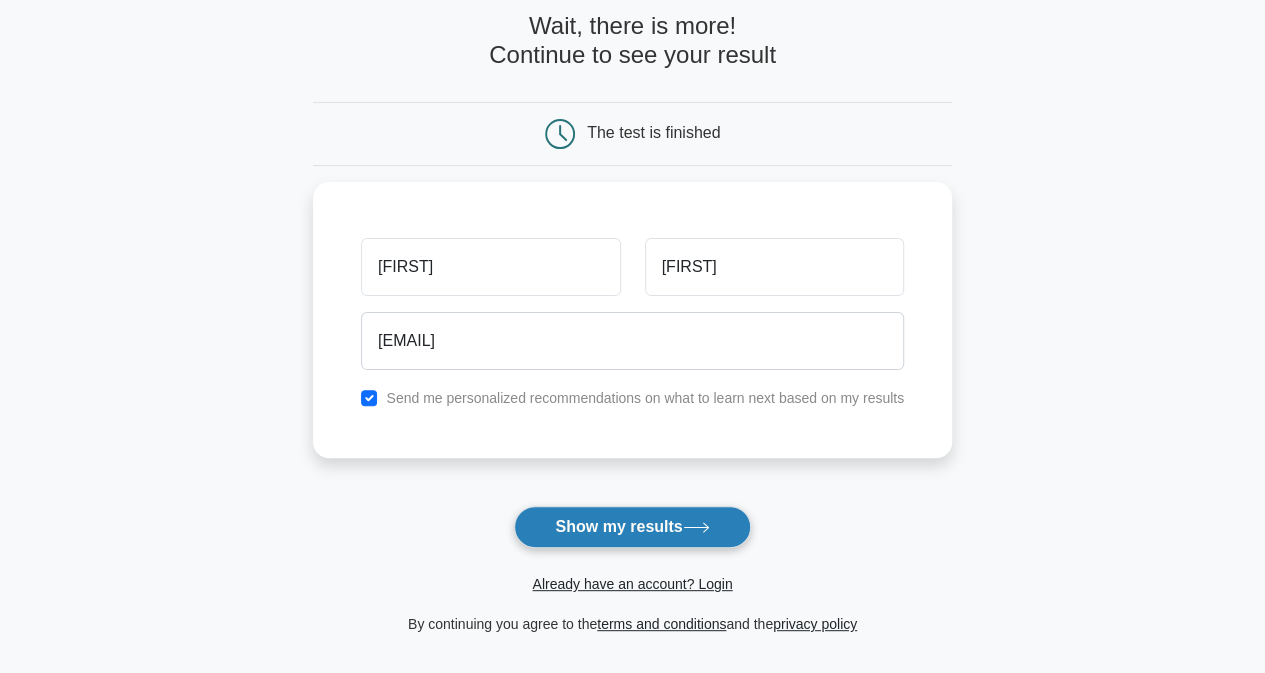 click on "Show my results" at bounding box center [632, 527] 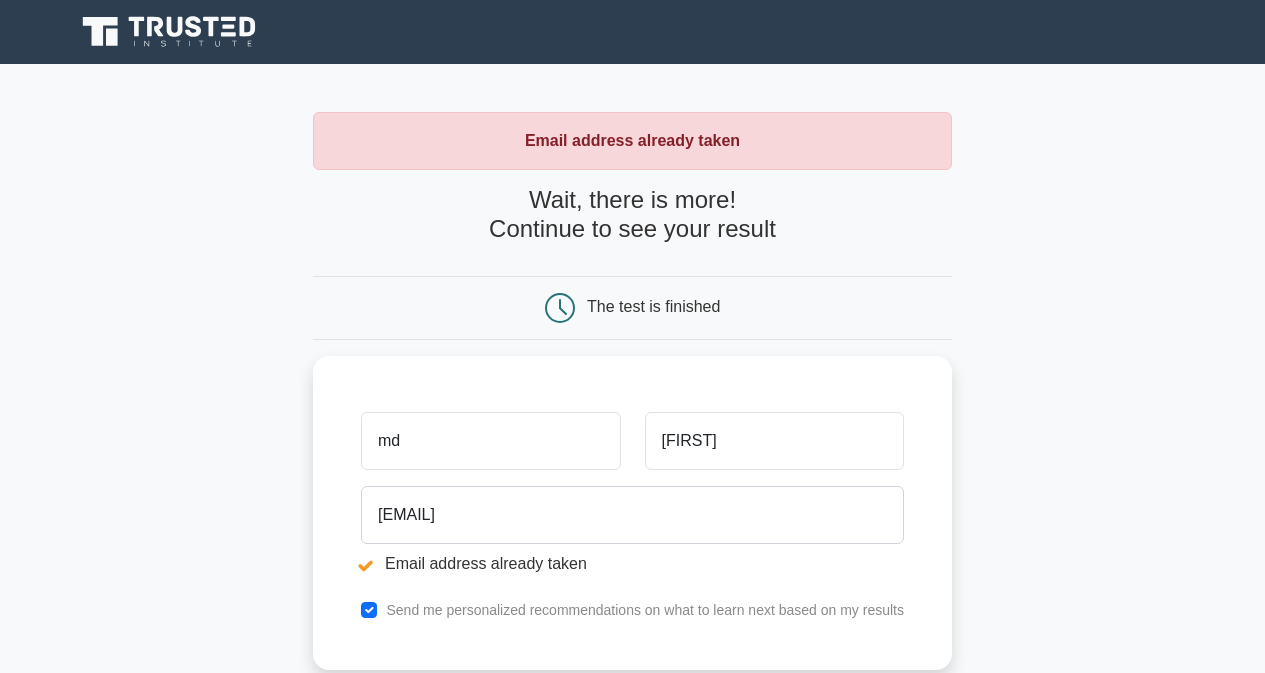 scroll, scrollTop: 0, scrollLeft: 0, axis: both 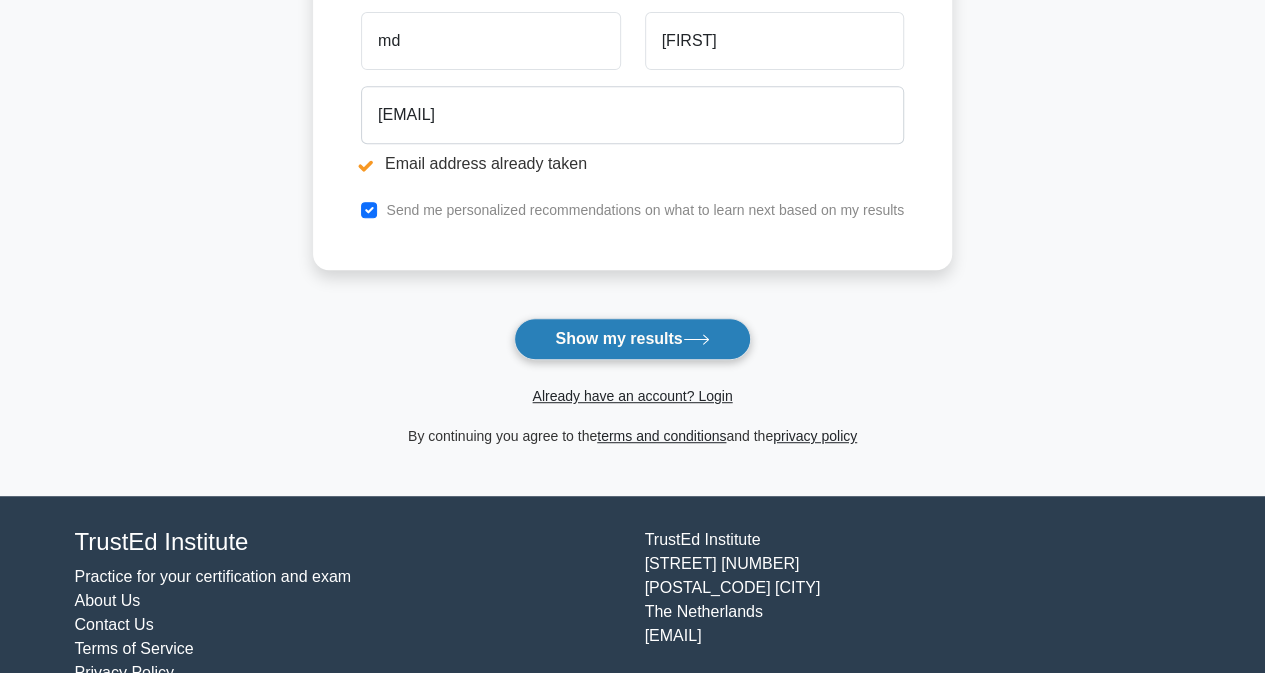 click on "Show my results" at bounding box center (632, 339) 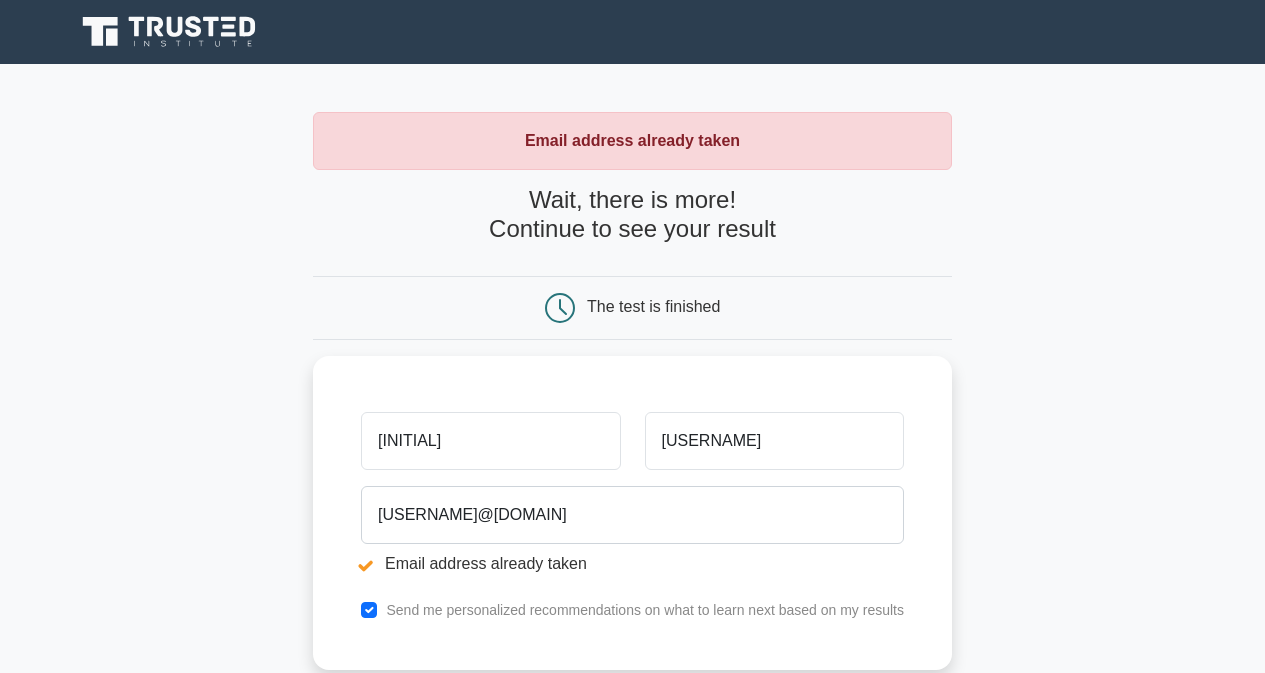scroll, scrollTop: 0, scrollLeft: 0, axis: both 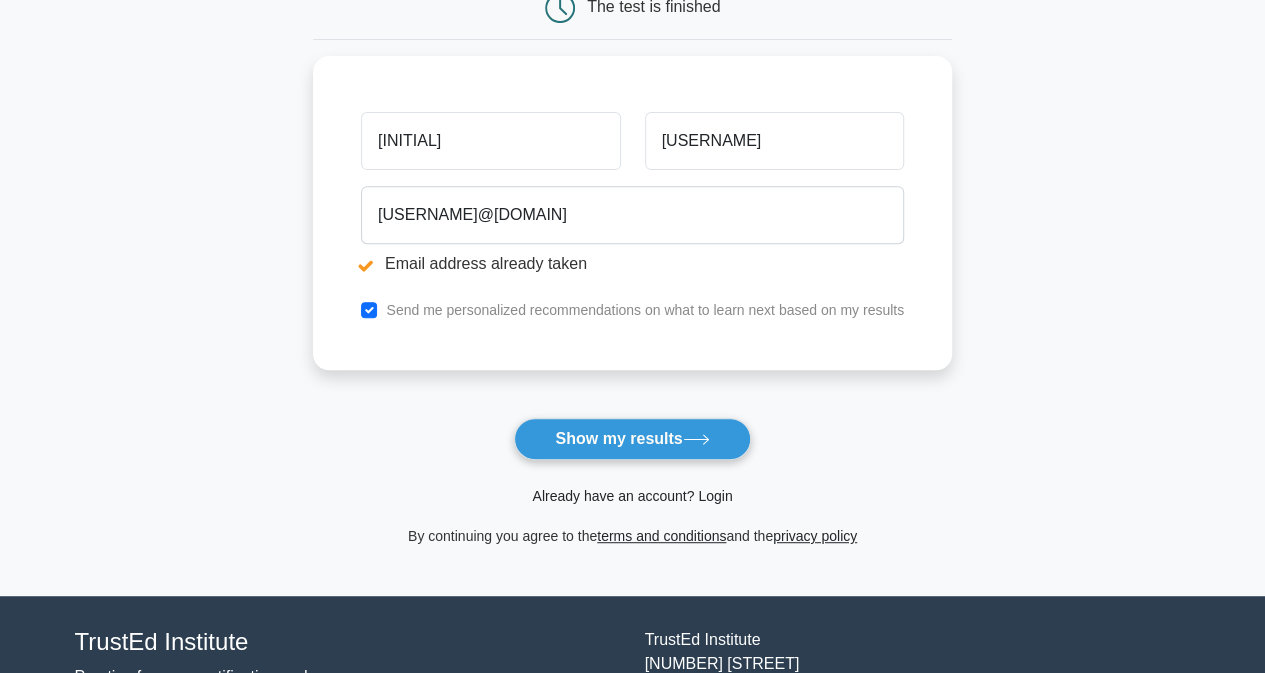 click on "Already have an account? Login" at bounding box center (632, 496) 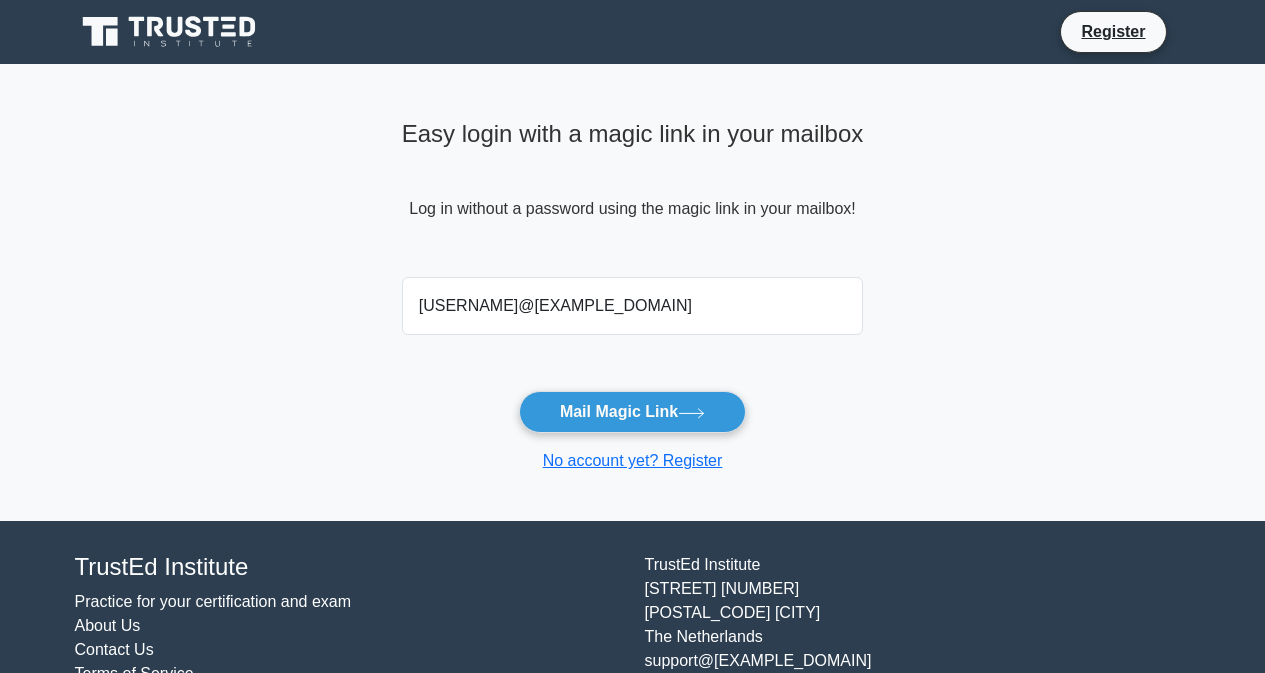 scroll, scrollTop: 0, scrollLeft: 0, axis: both 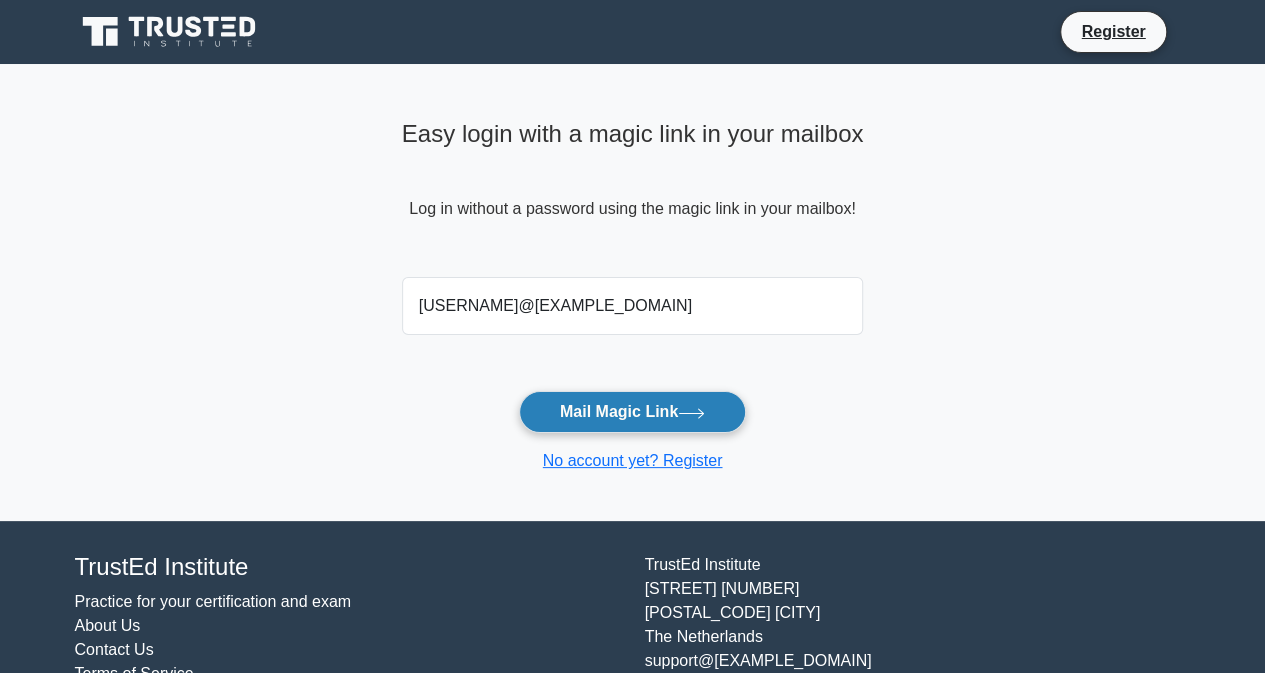 click on "Mail Magic Link" at bounding box center (632, 412) 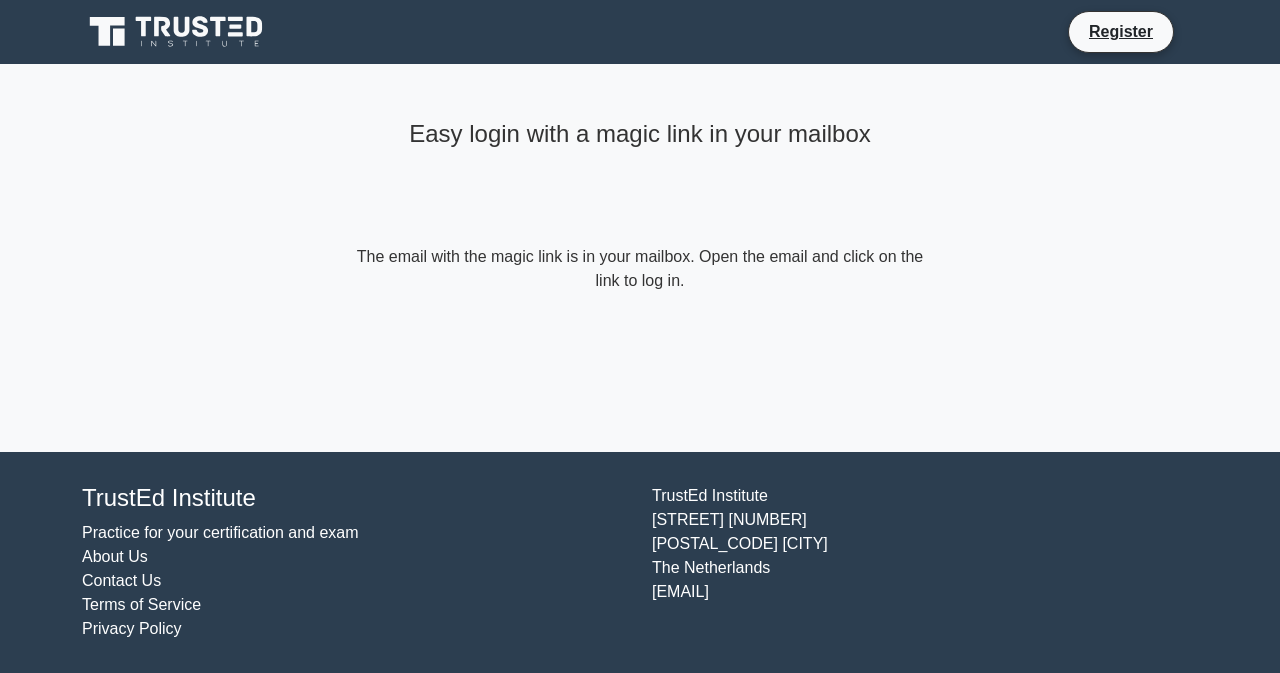 scroll, scrollTop: 0, scrollLeft: 0, axis: both 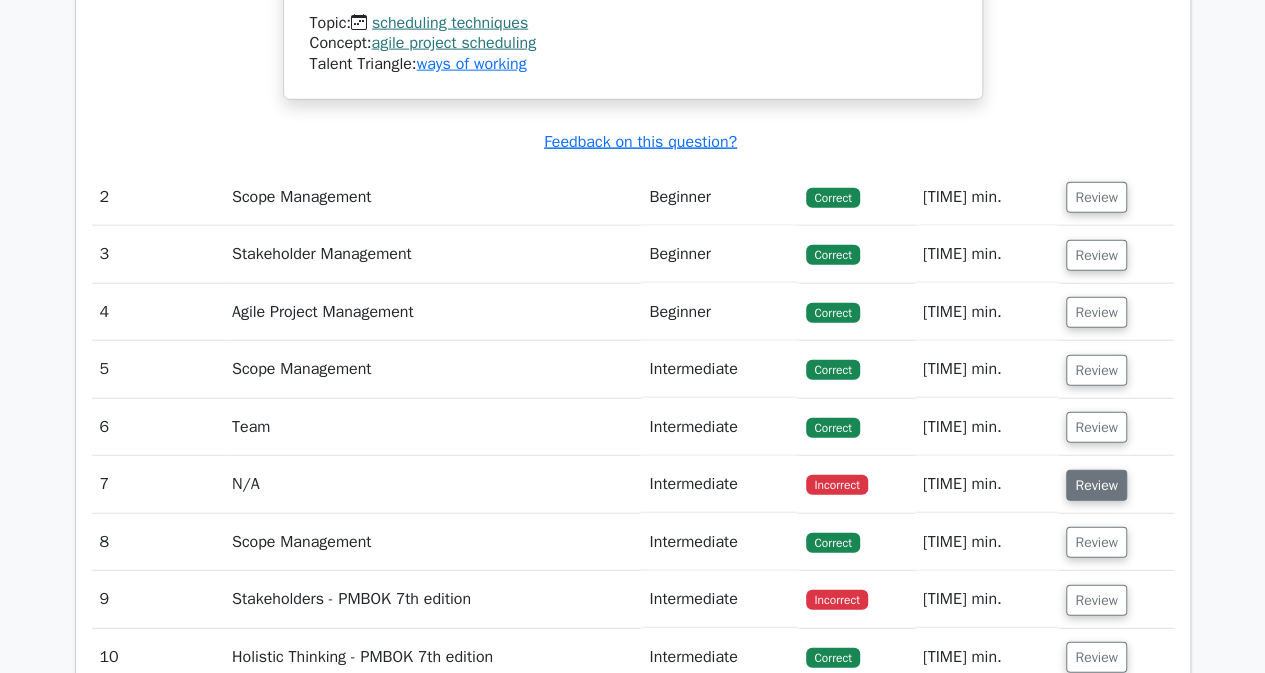 click on "Review" at bounding box center [1096, 485] 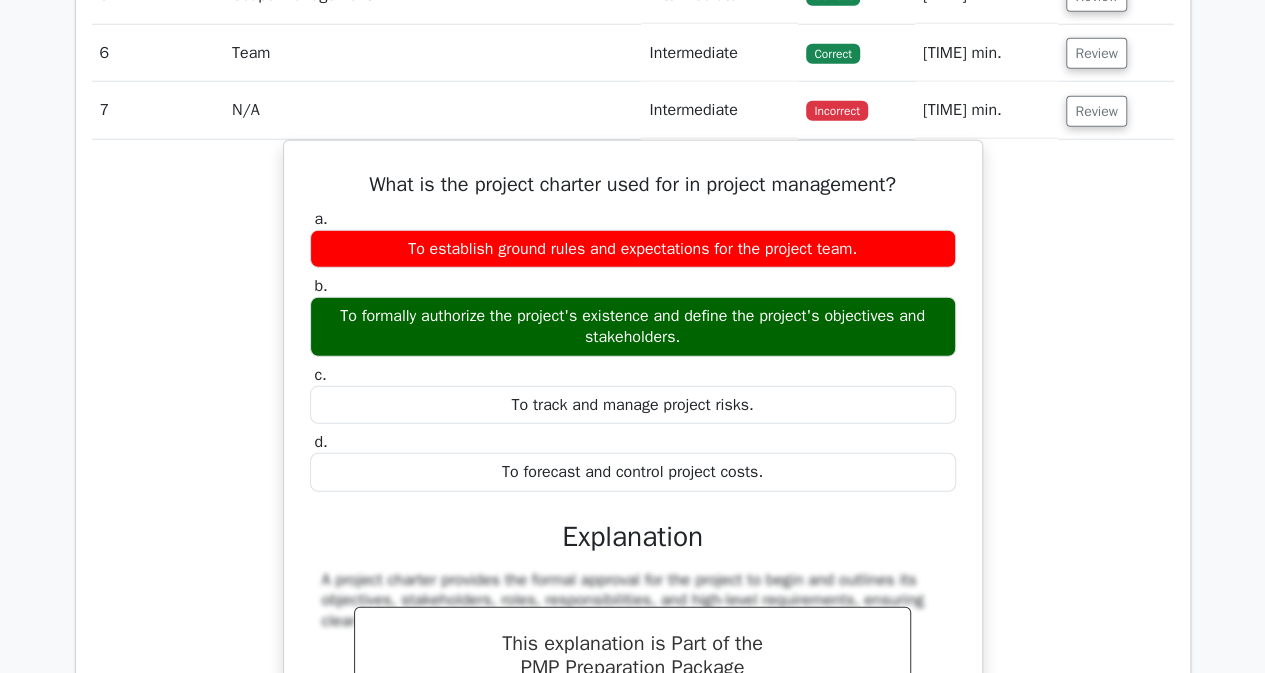 scroll, scrollTop: 2700, scrollLeft: 0, axis: vertical 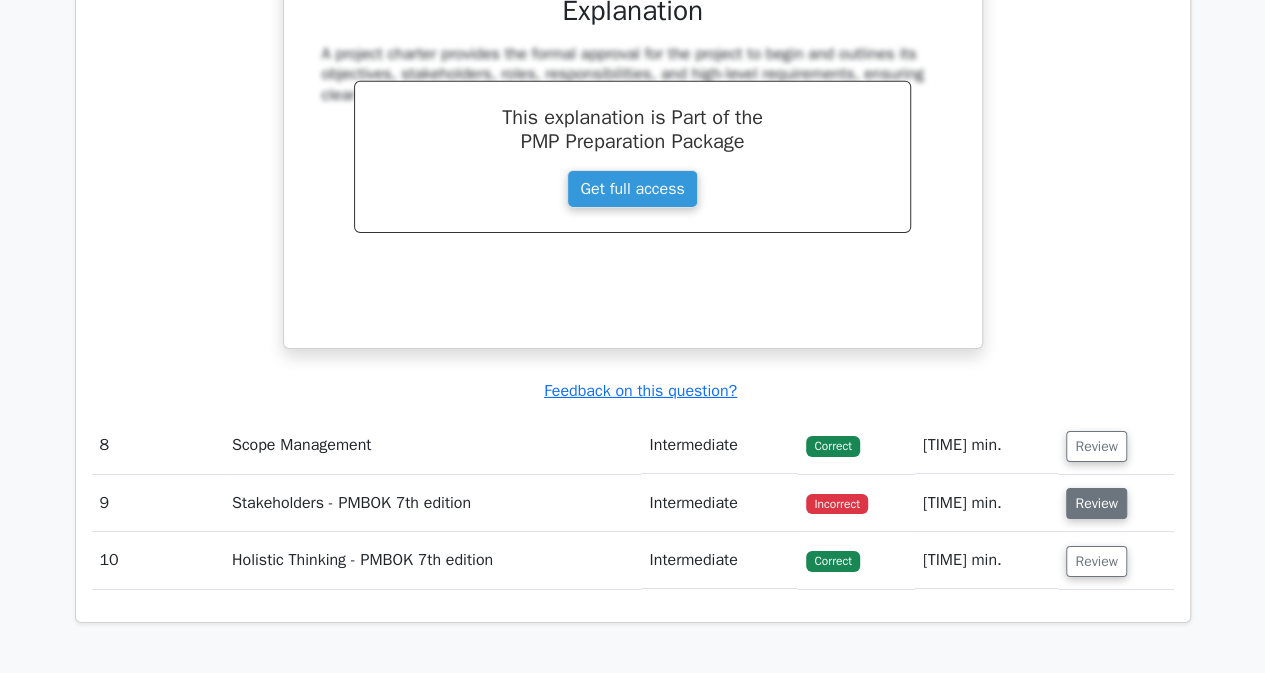 click on "Review" at bounding box center (1096, 503) 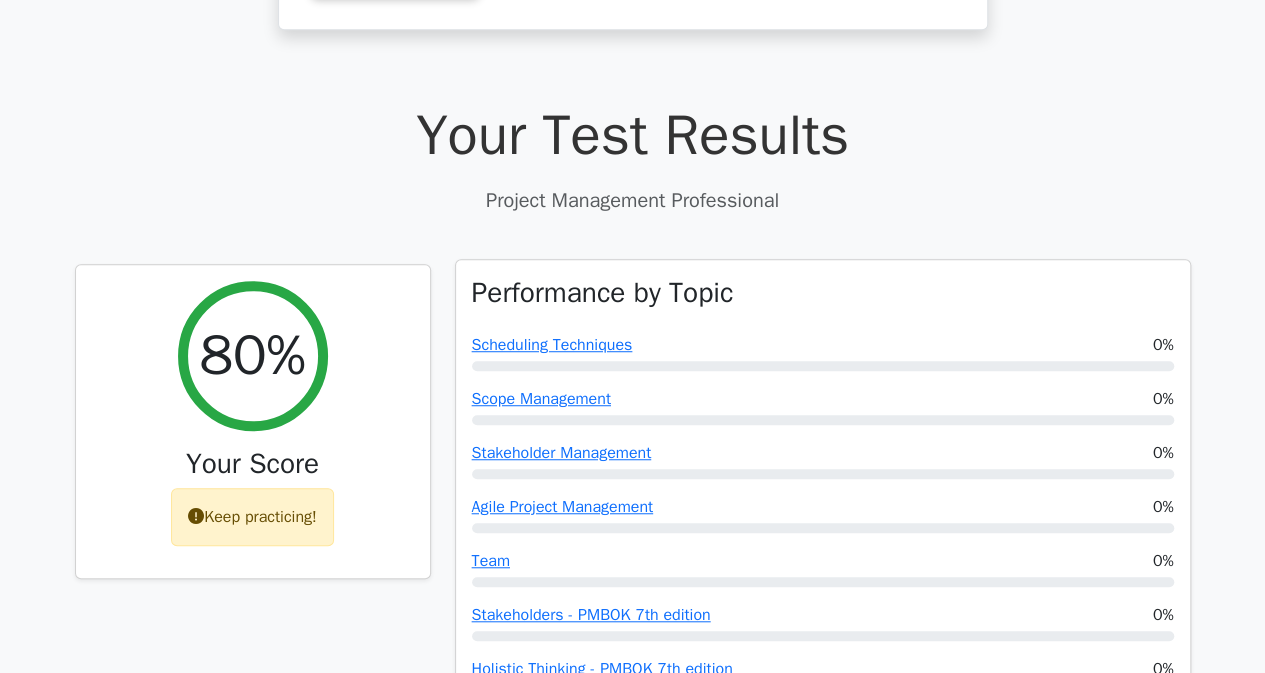 scroll, scrollTop: 600, scrollLeft: 0, axis: vertical 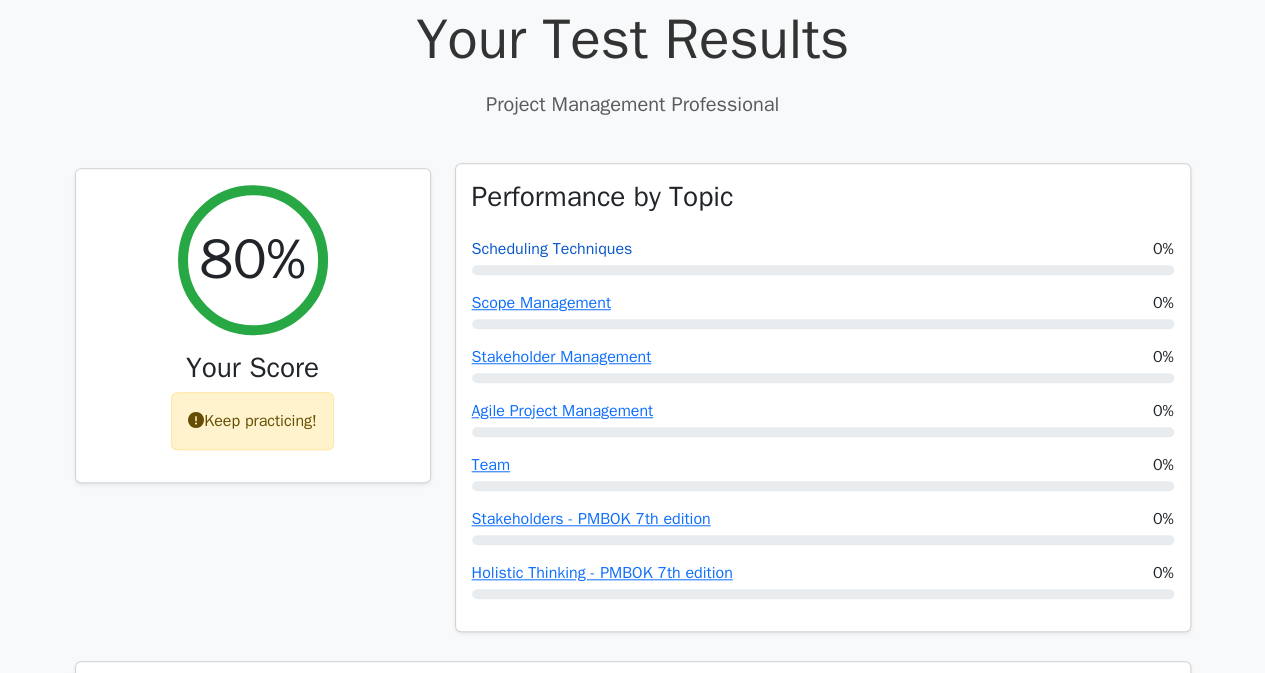 click on "Scheduling Techniques" at bounding box center [552, 249] 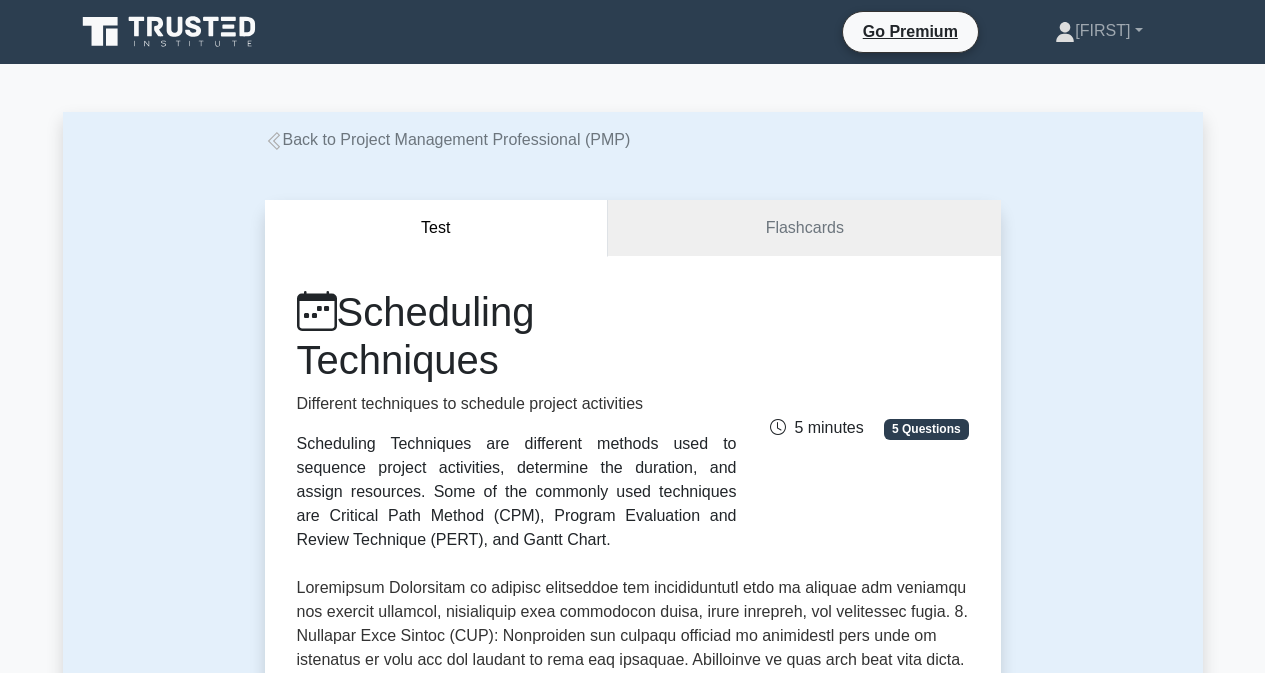 scroll, scrollTop: 1500, scrollLeft: 0, axis: vertical 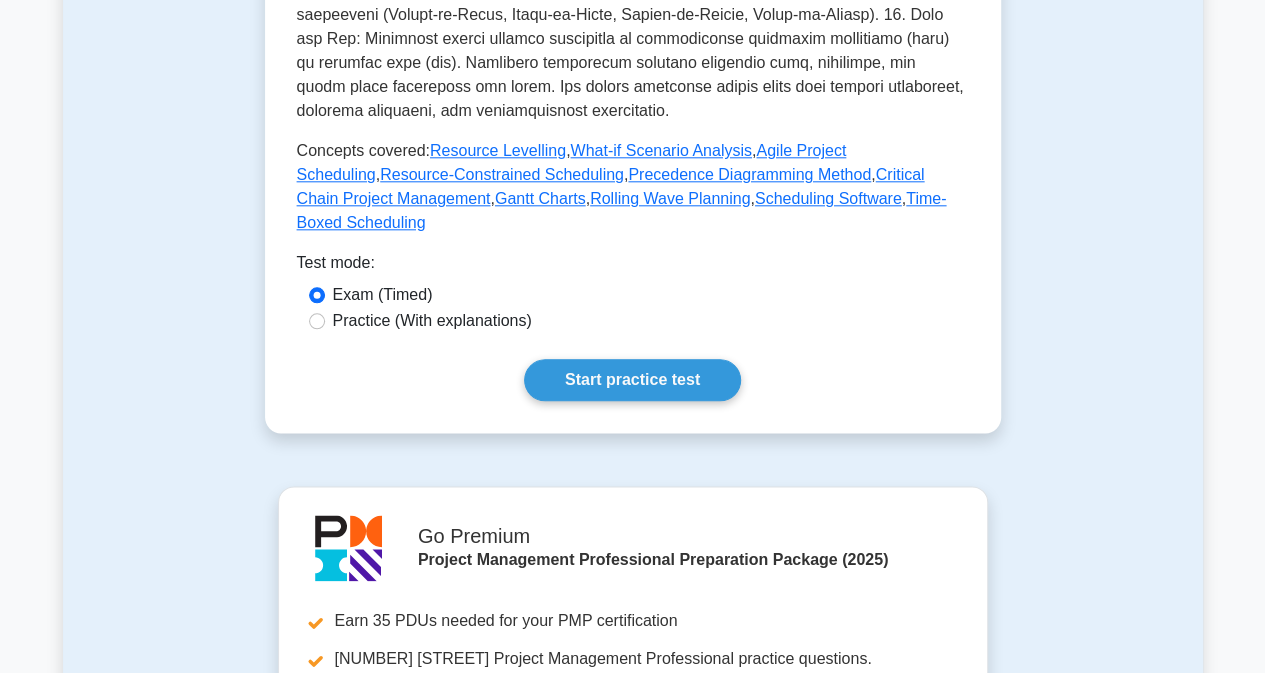 click on "Practice (With explanations)" at bounding box center (432, 321) 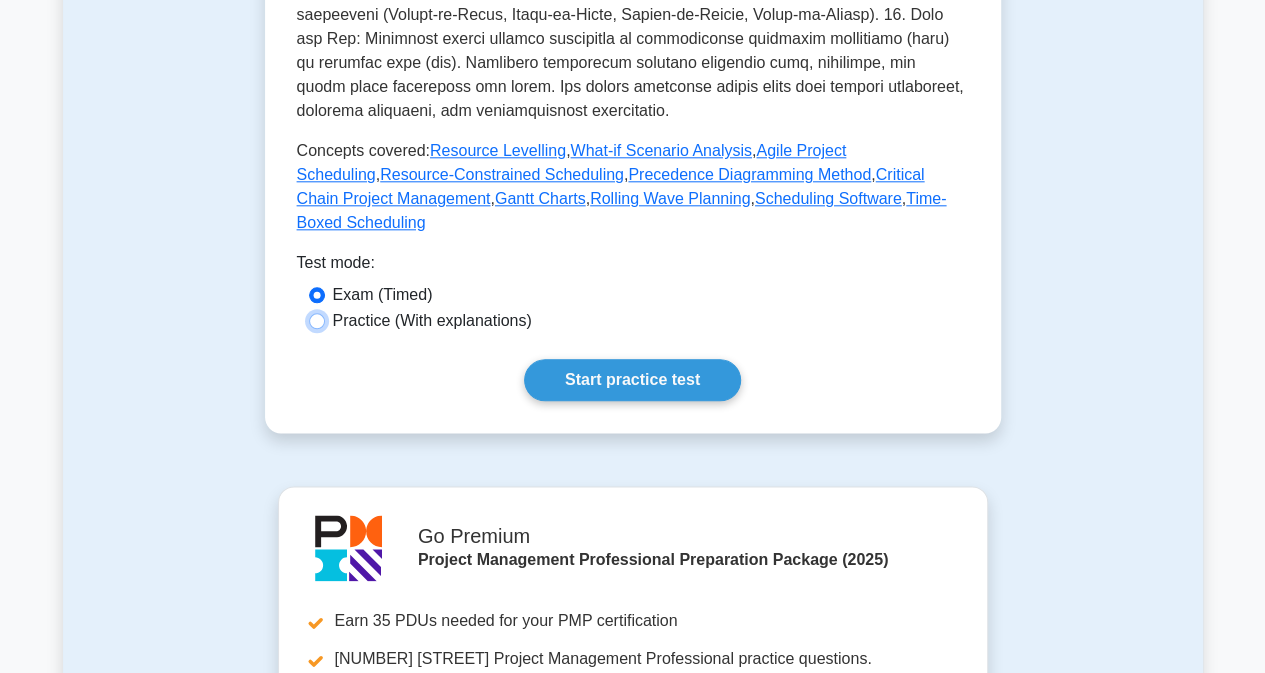 click on "Practice (With explanations)" at bounding box center (317, 321) 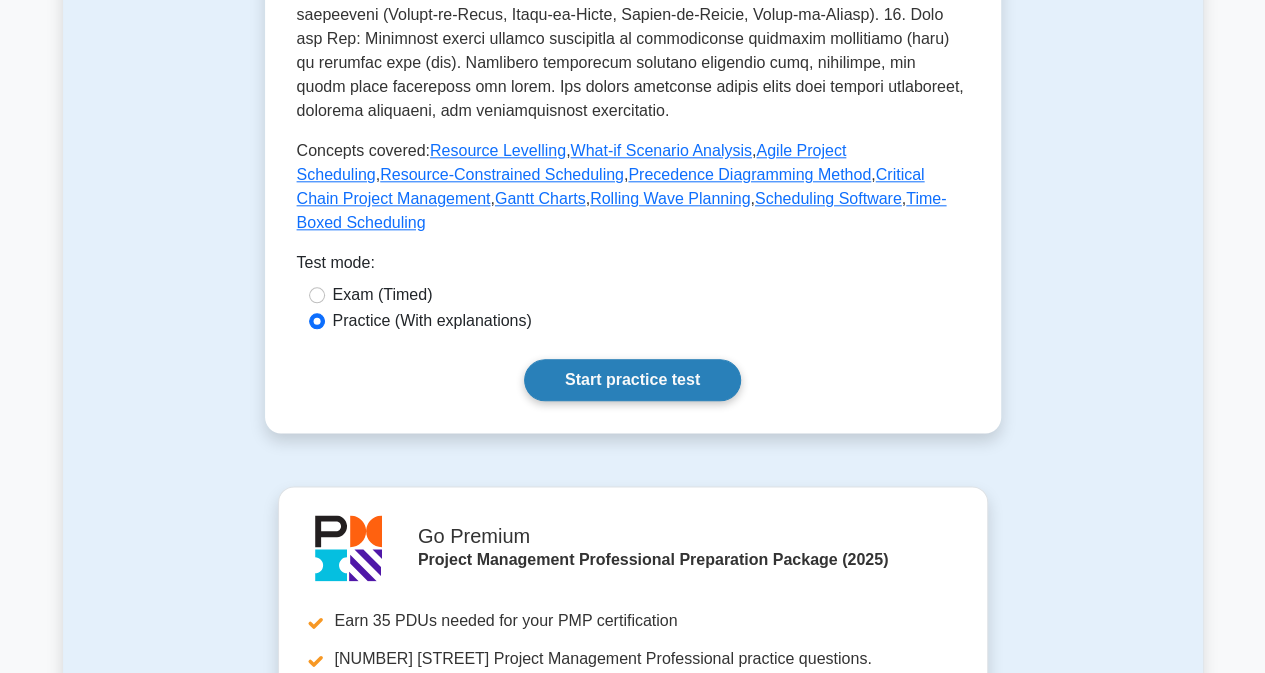 click on "Start practice test" at bounding box center [632, 380] 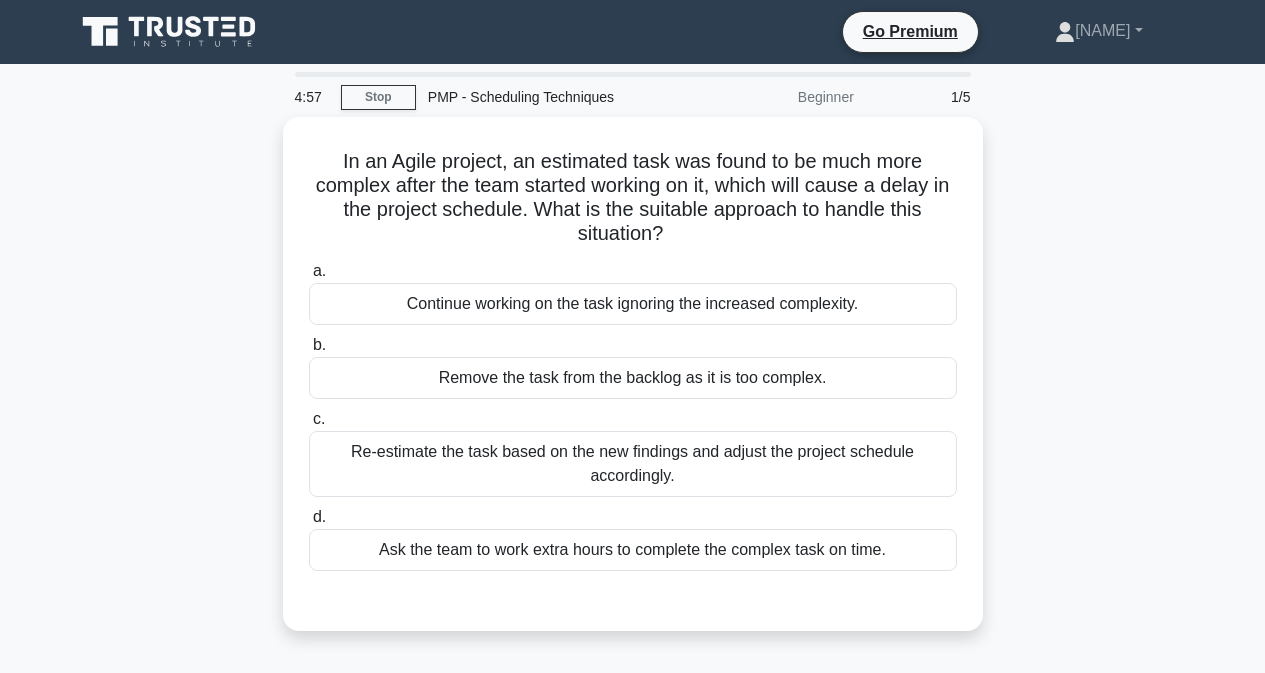 scroll, scrollTop: 0, scrollLeft: 0, axis: both 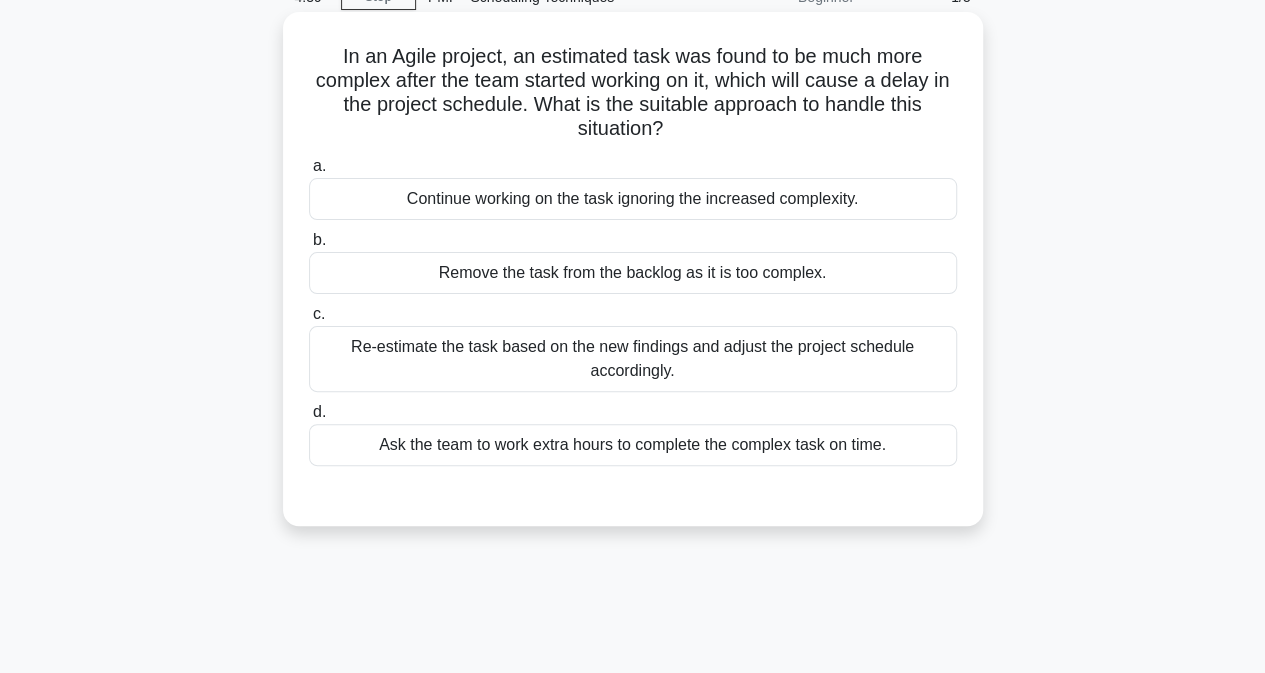 click on "Re-estimate the task based on the new findings and adjust the project schedule accordingly." at bounding box center (633, 359) 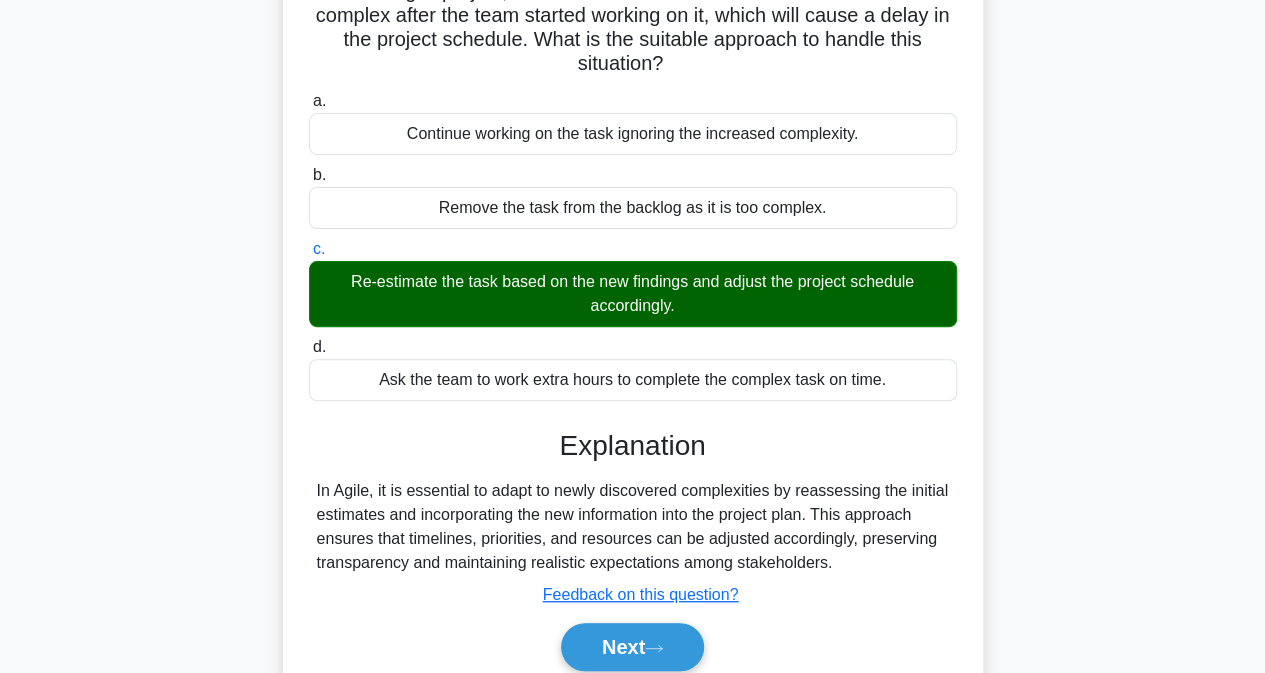 scroll, scrollTop: 400, scrollLeft: 0, axis: vertical 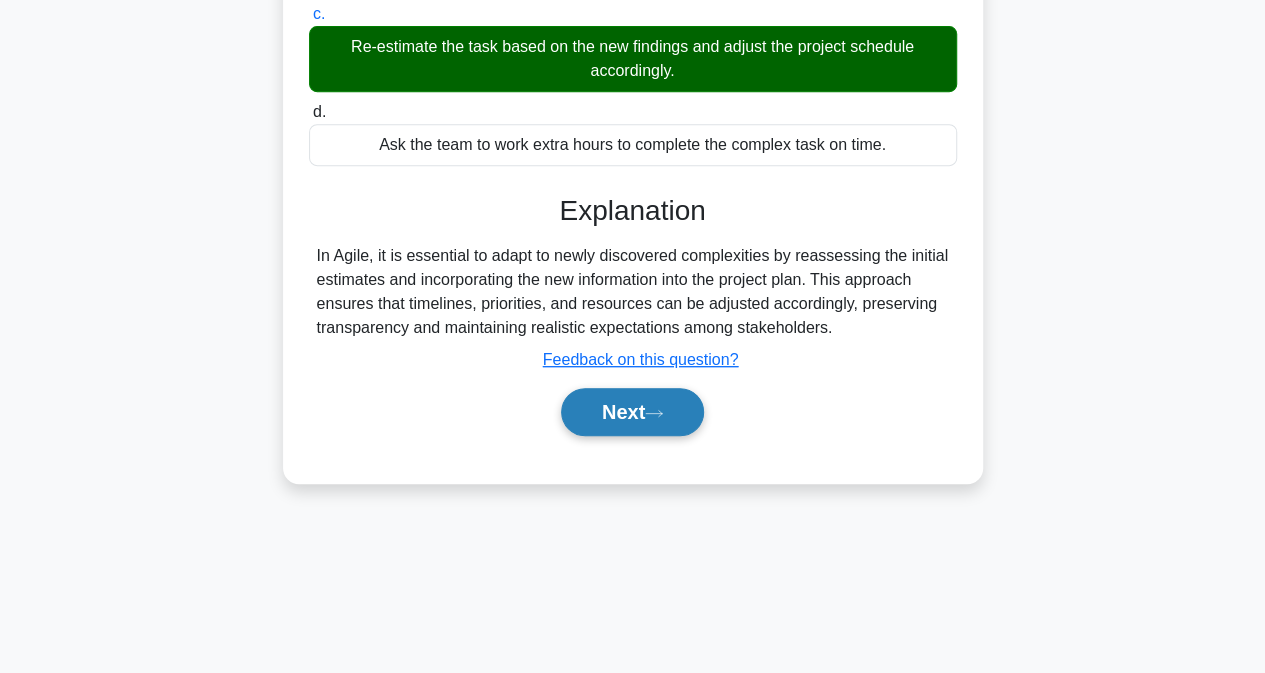 click on "Next" at bounding box center [632, 412] 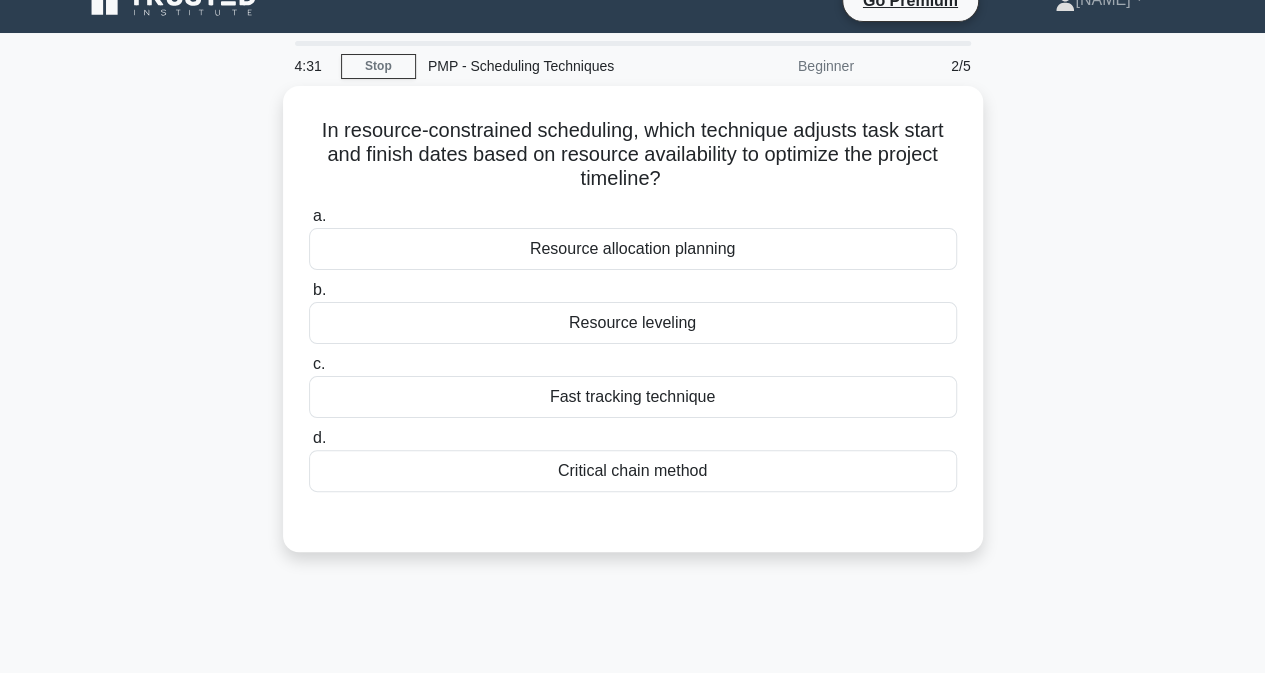 scroll, scrollTop: 0, scrollLeft: 0, axis: both 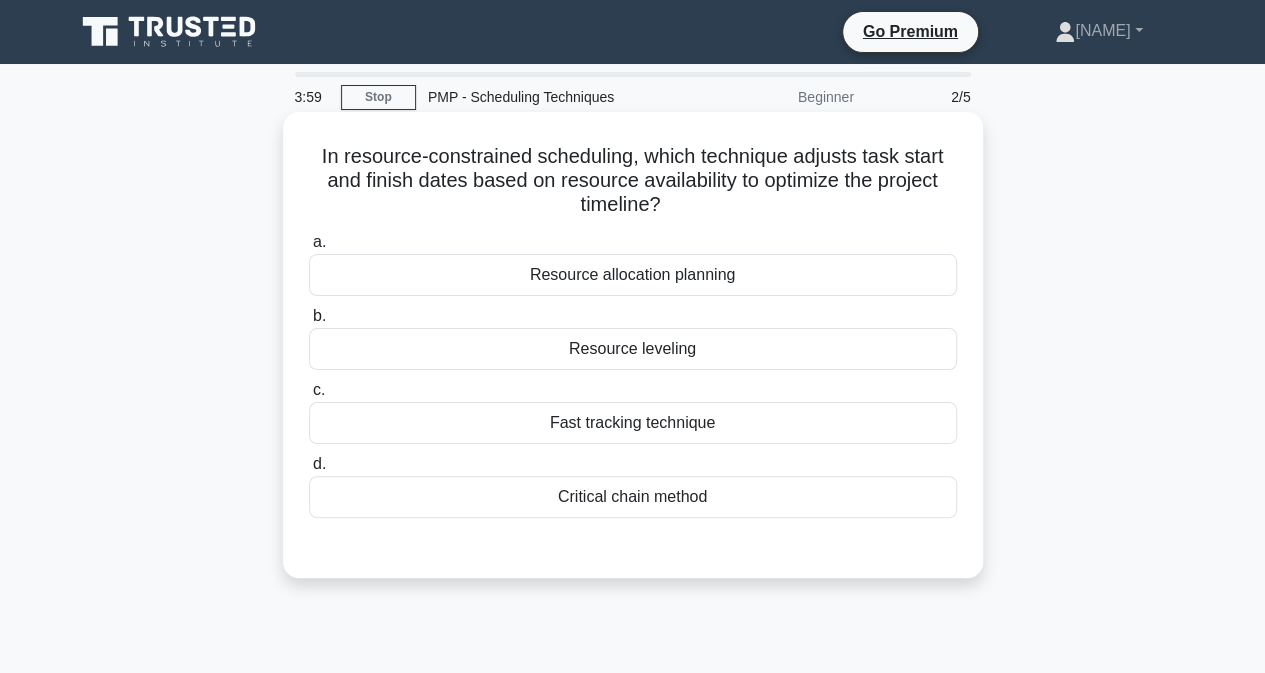 click on "Fast tracking technique" at bounding box center [633, 423] 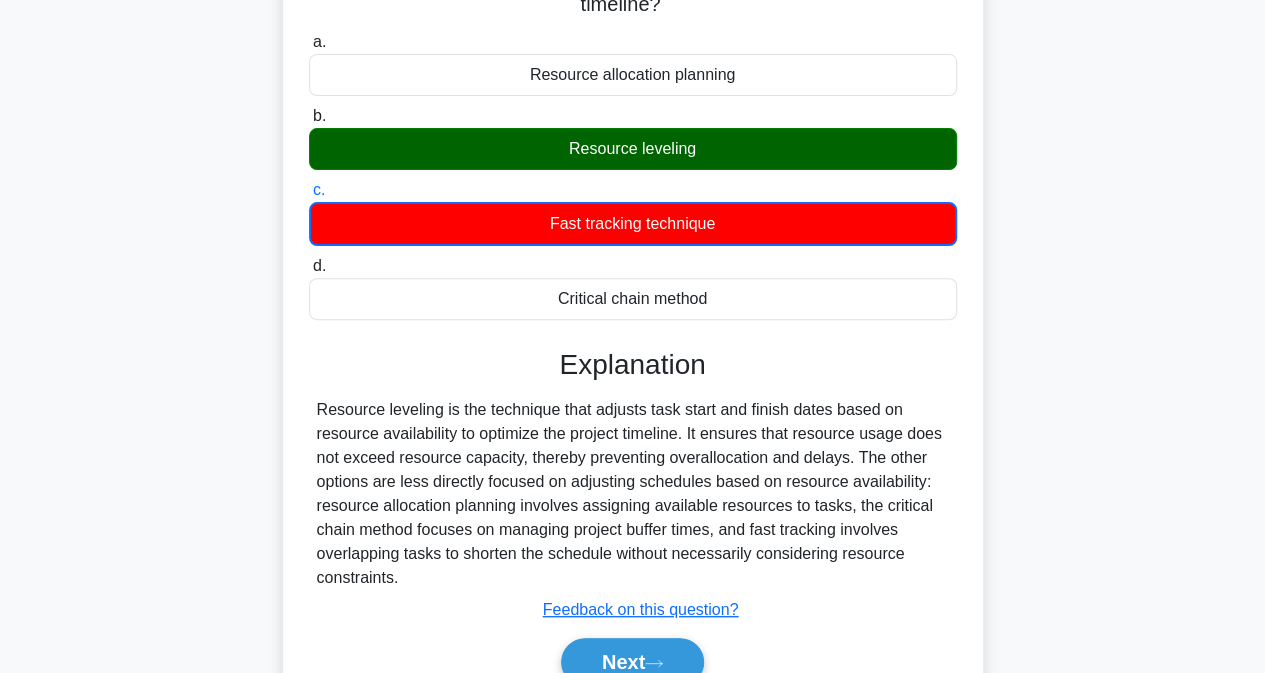 scroll, scrollTop: 407, scrollLeft: 0, axis: vertical 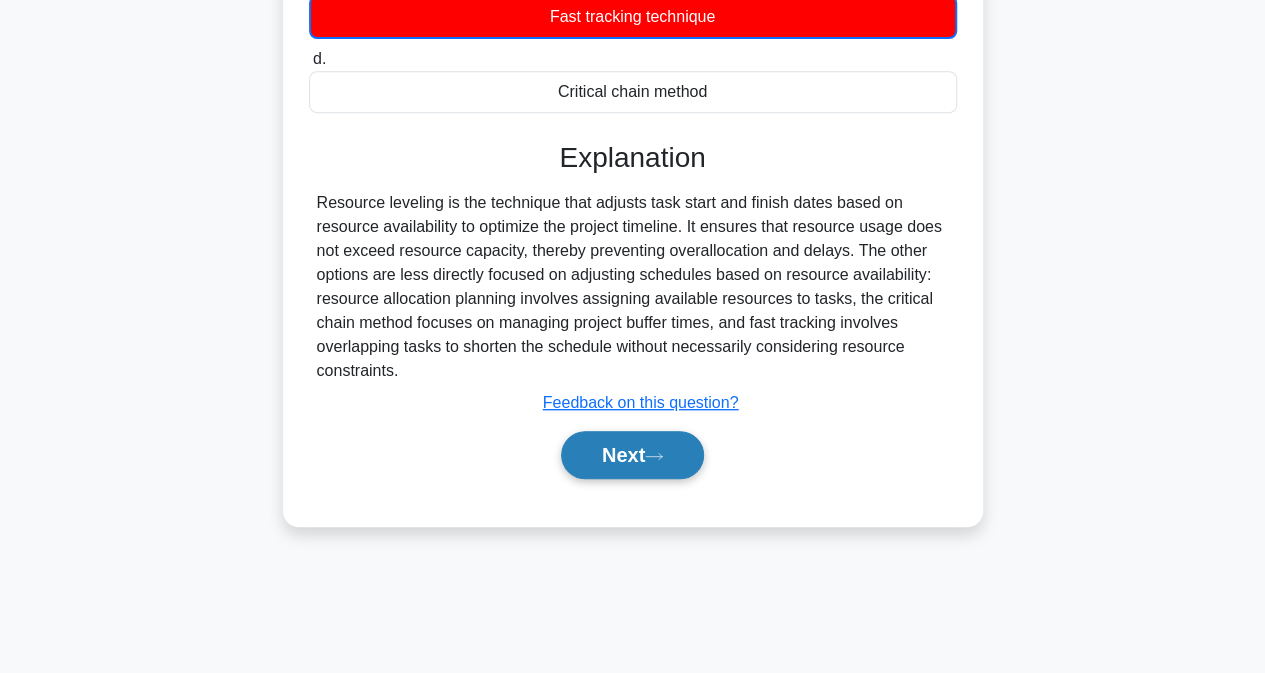 click on "Next" at bounding box center (632, 455) 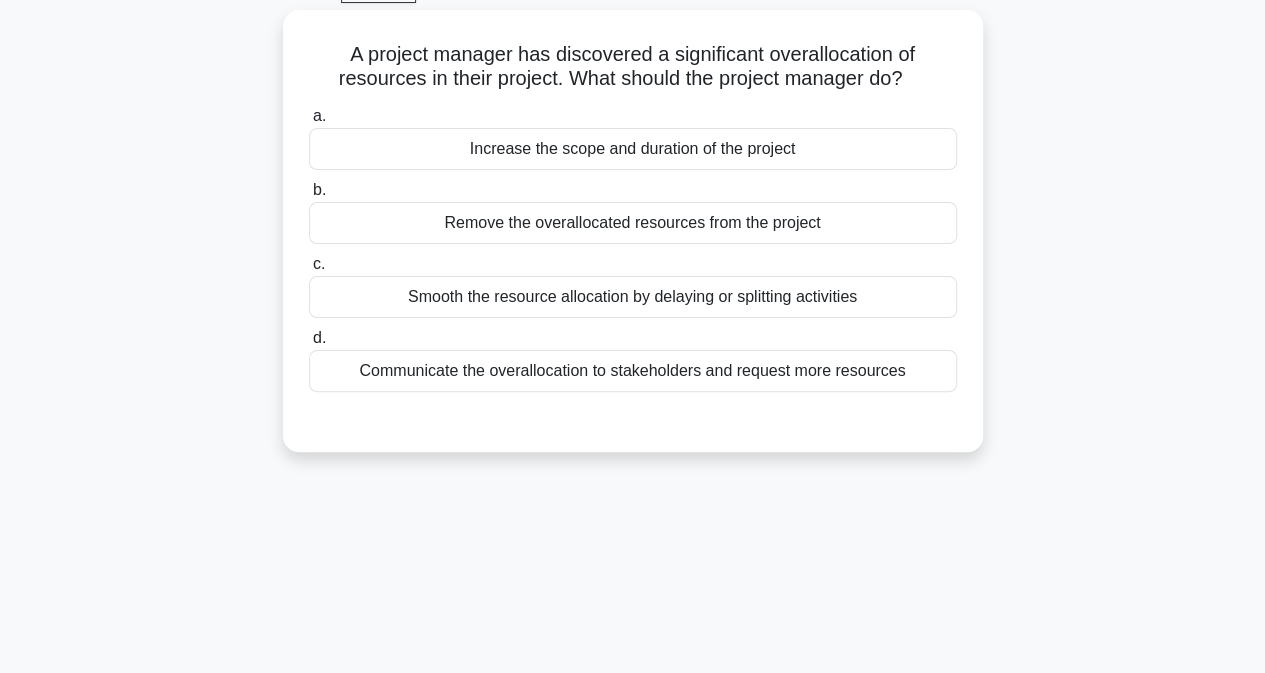 scroll, scrollTop: 7, scrollLeft: 0, axis: vertical 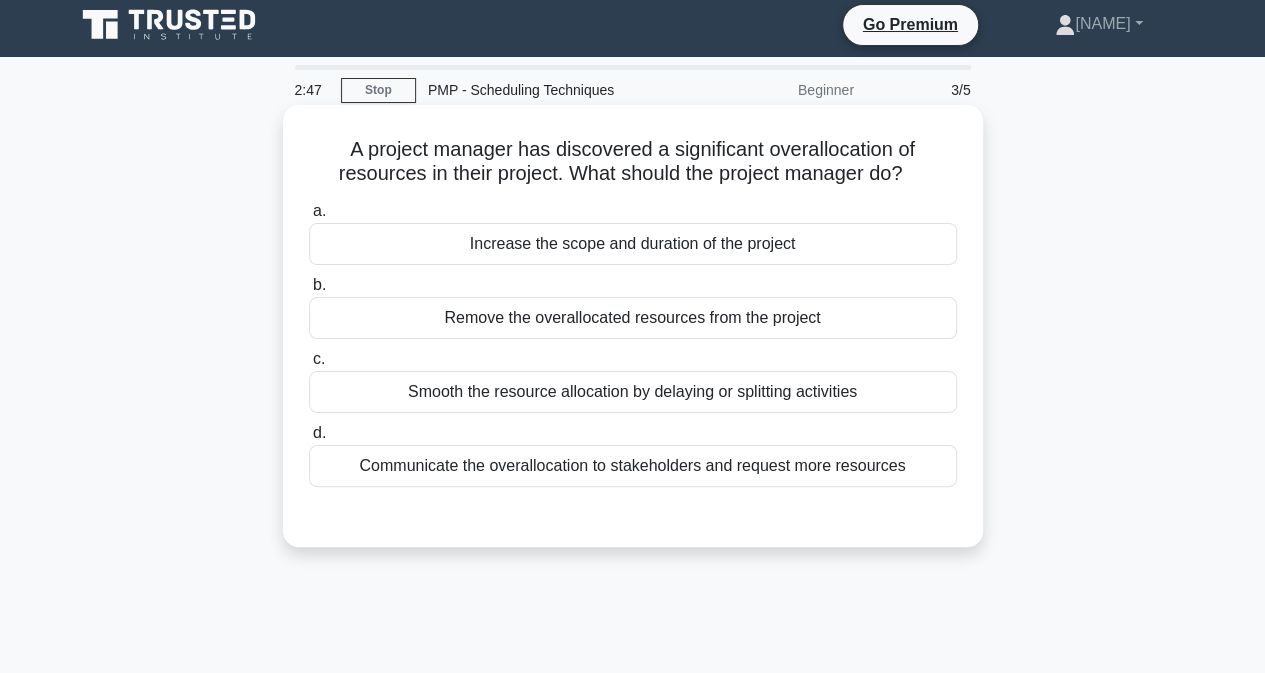 click on "Remove the overallocated resources from the project" at bounding box center (633, 318) 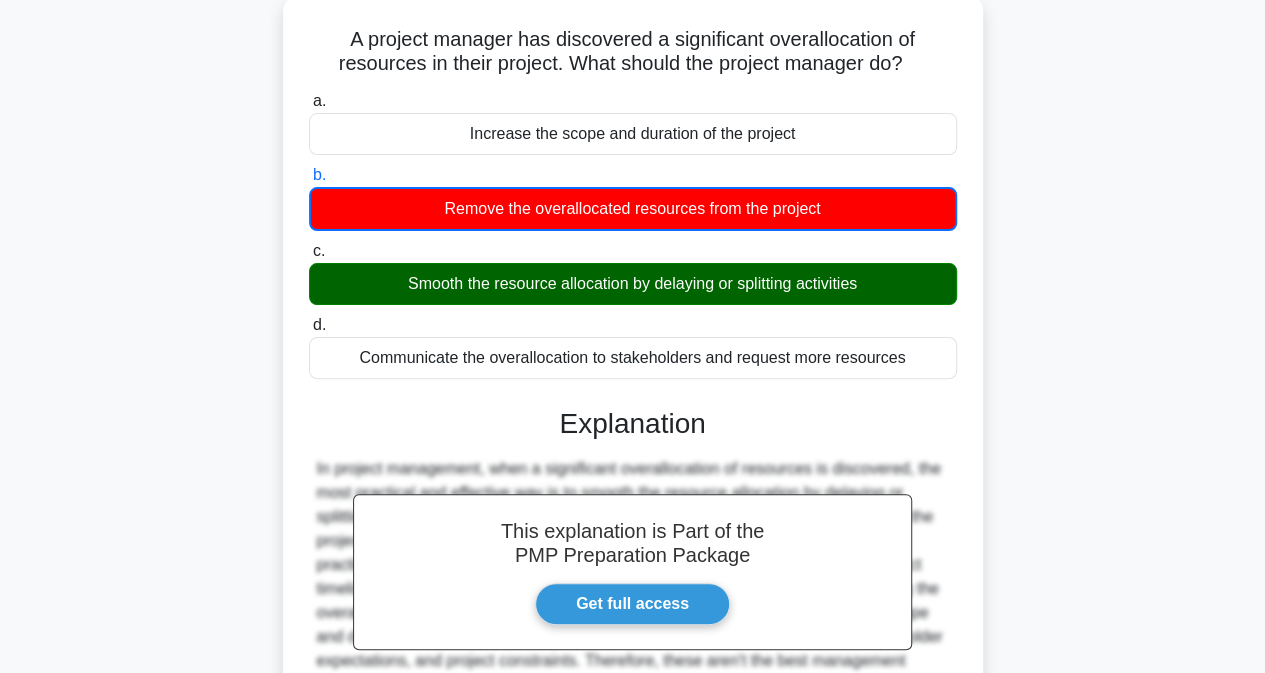 scroll, scrollTop: 307, scrollLeft: 0, axis: vertical 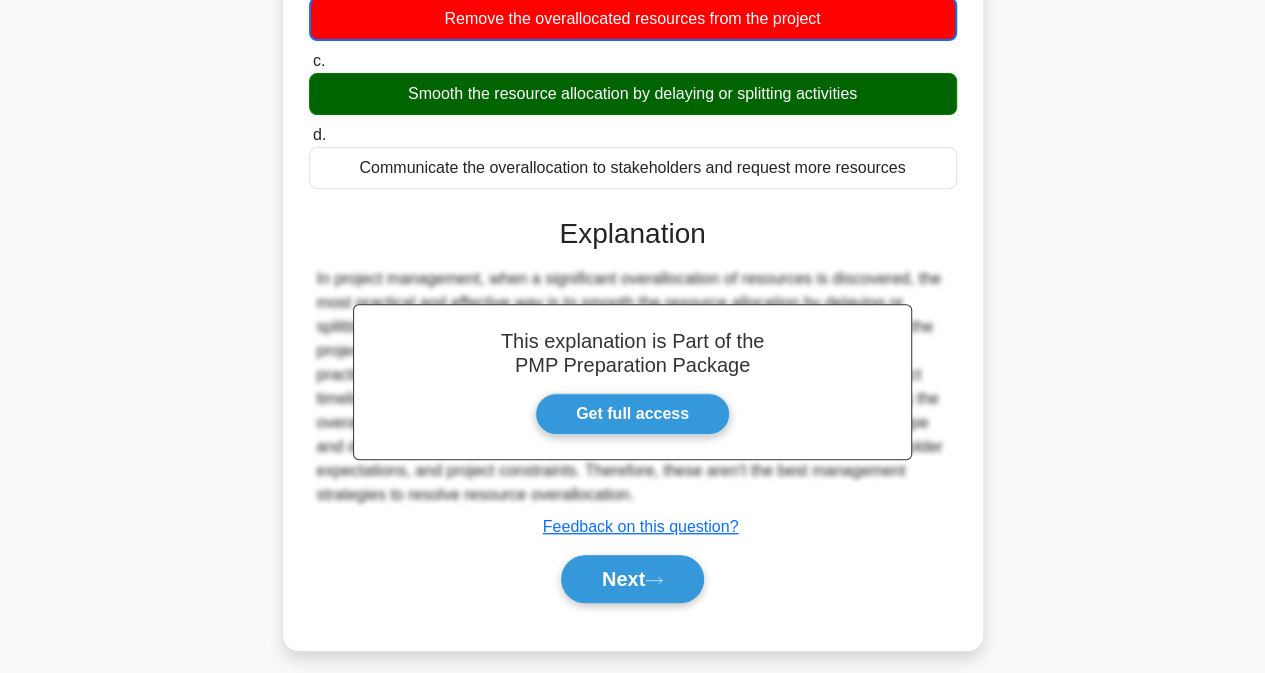 drag, startPoint x: 624, startPoint y: 585, endPoint x: 717, endPoint y: 573, distance: 93.770996 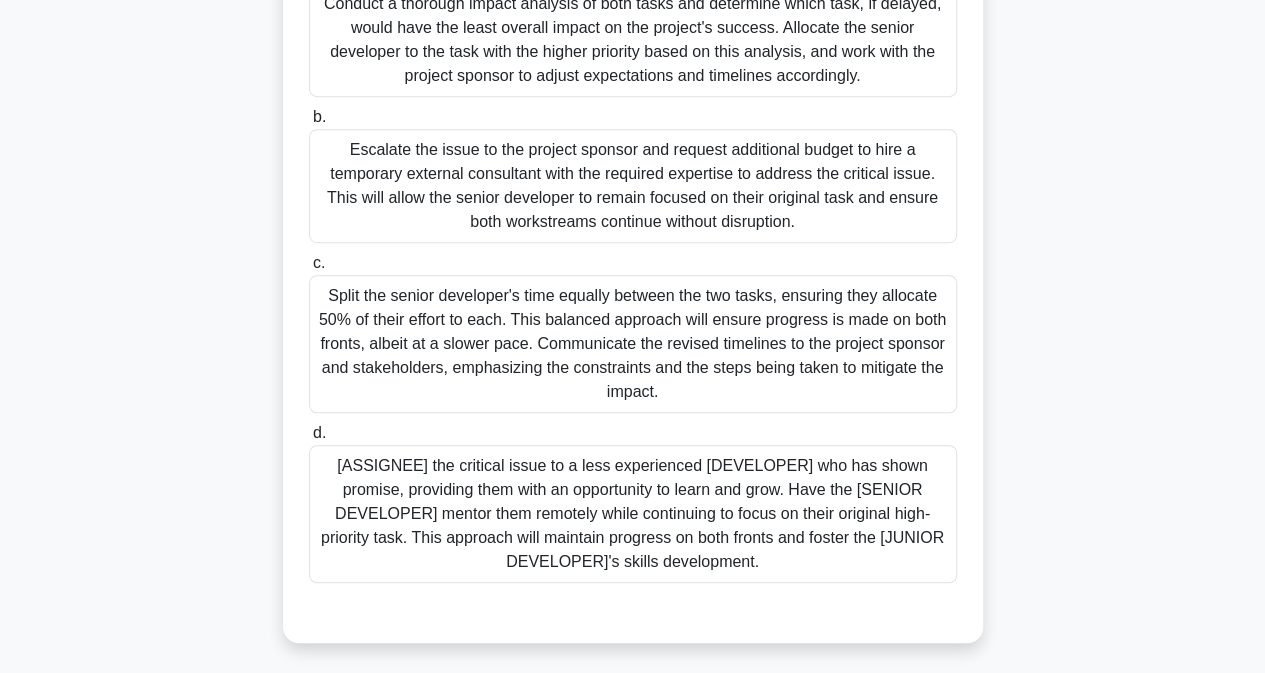 scroll, scrollTop: 268, scrollLeft: 0, axis: vertical 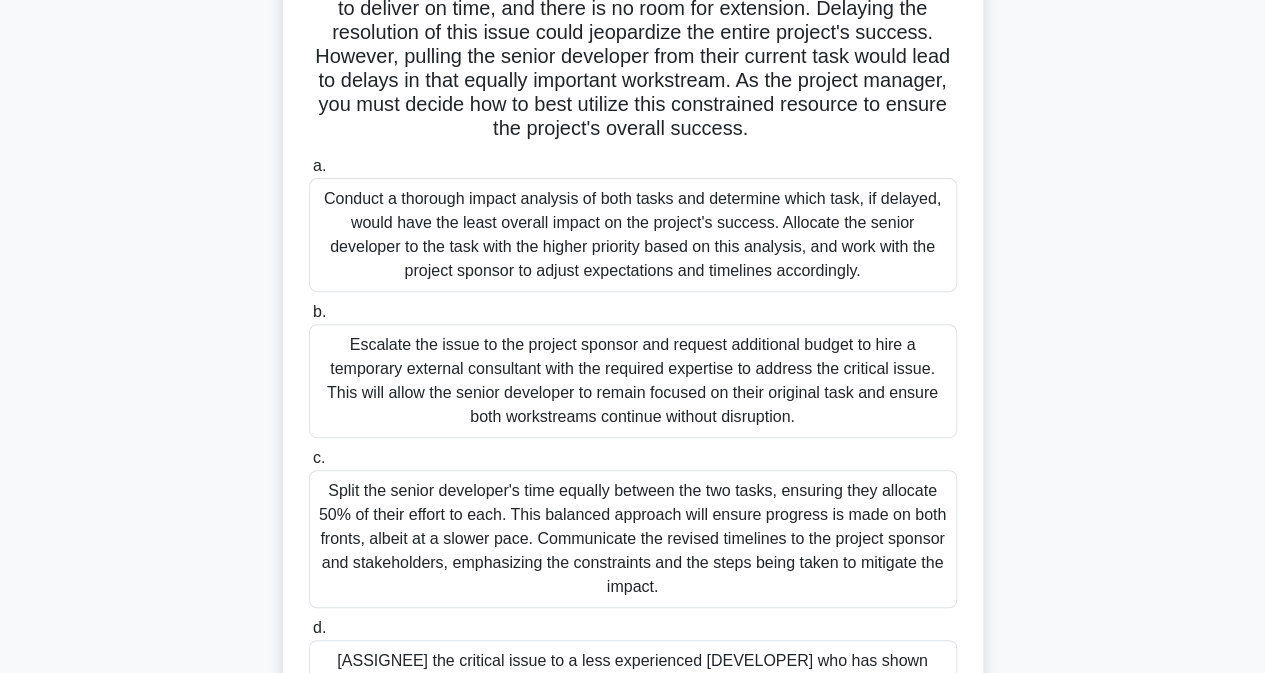 click on "Conduct a thorough impact analysis of both tasks and determine which task, if delayed, would have the least overall impact on the project's success. Allocate the senior developer to the task with the higher priority based on this analysis, and work with the project sponsor to adjust expectations and timelines accordingly." at bounding box center (633, 235) 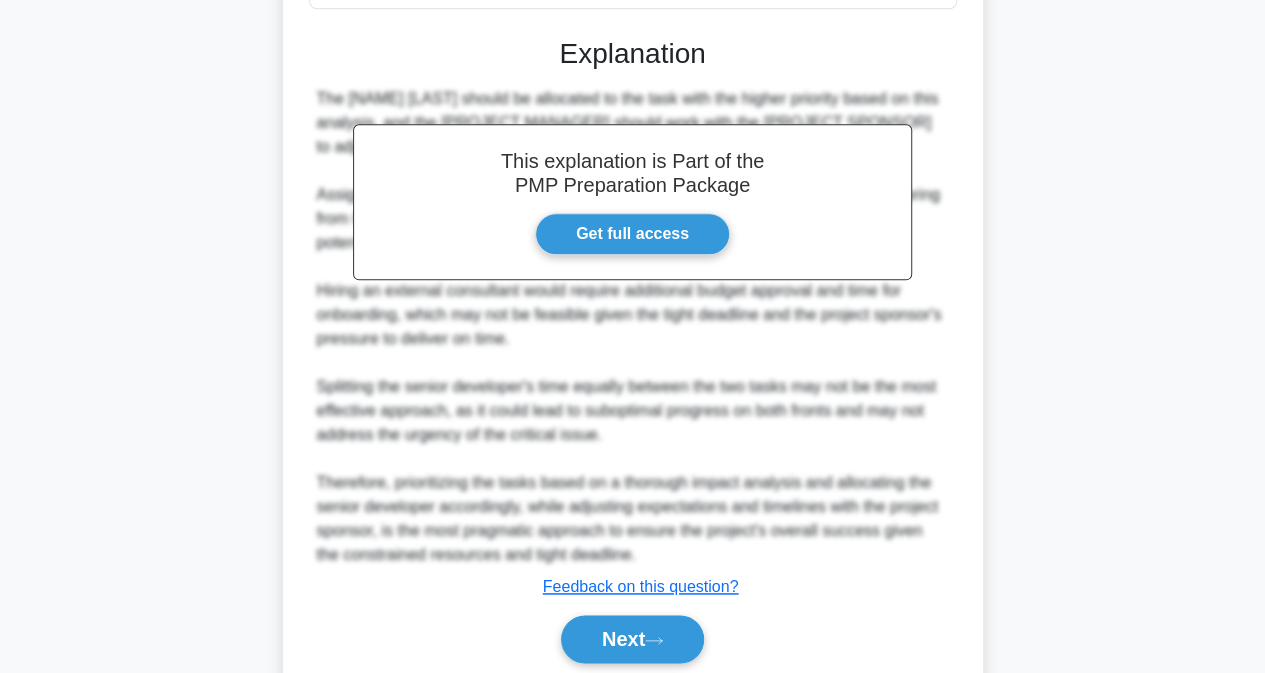 scroll, scrollTop: 1157, scrollLeft: 0, axis: vertical 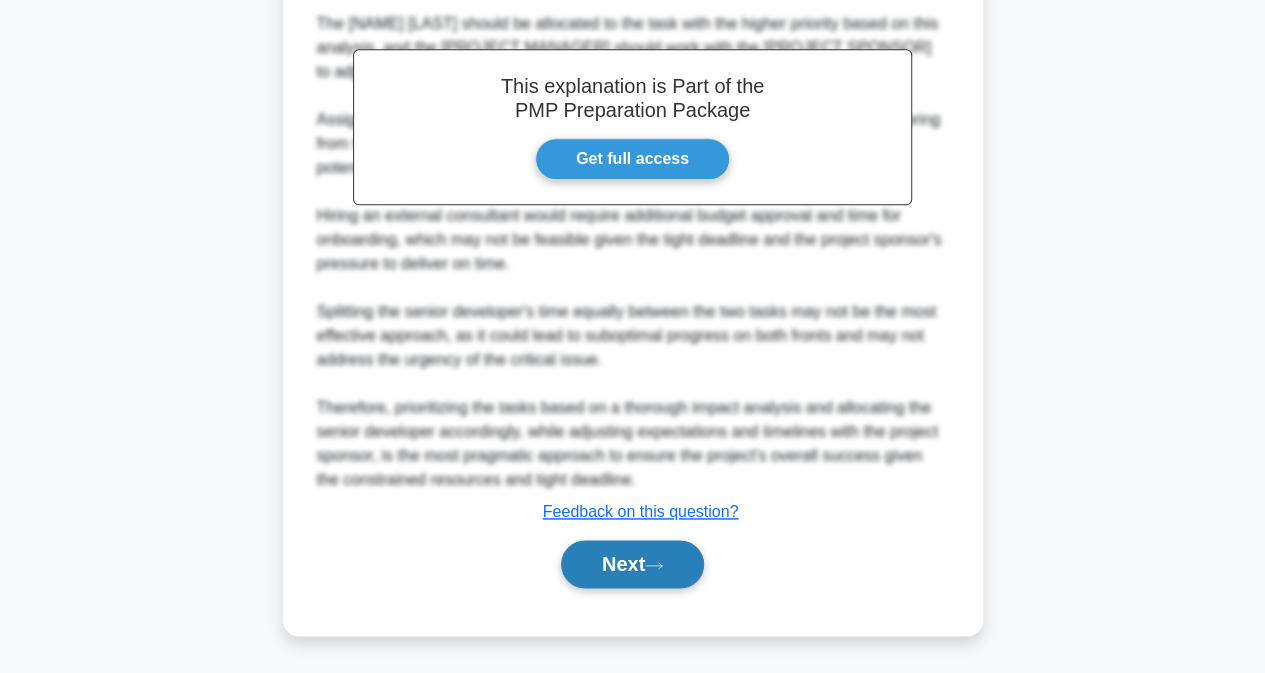 click on "Next" at bounding box center [632, 564] 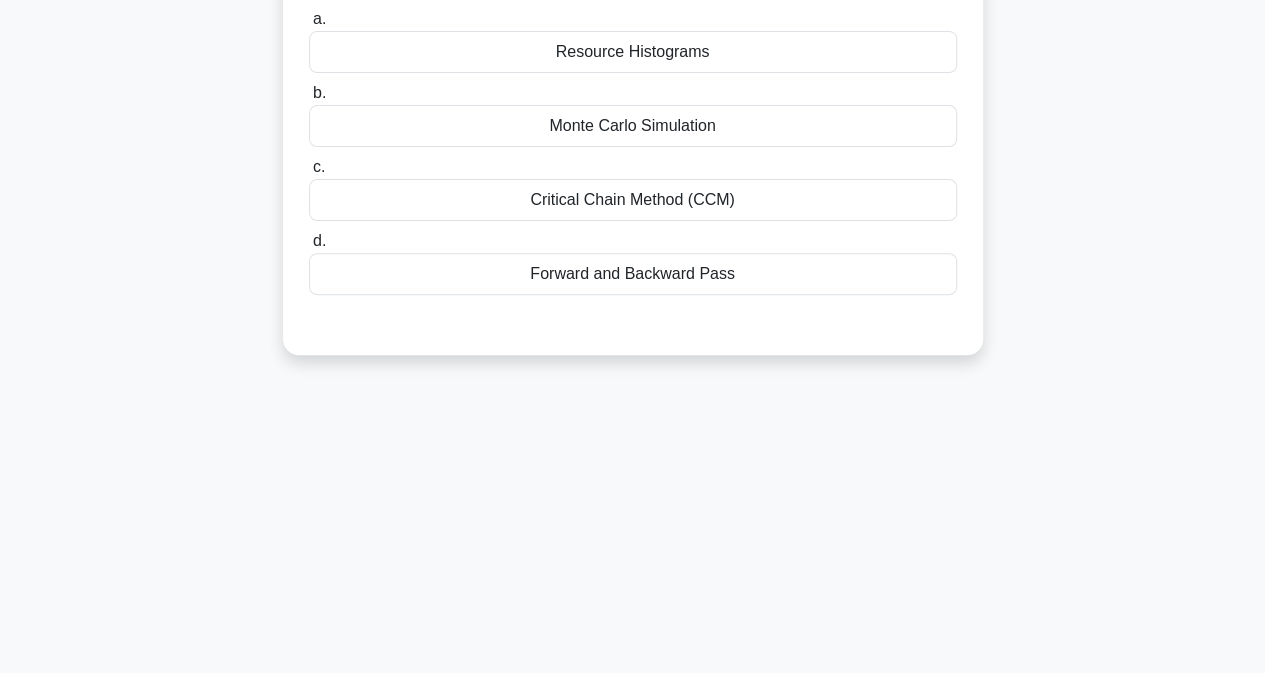 scroll, scrollTop: 7, scrollLeft: 0, axis: vertical 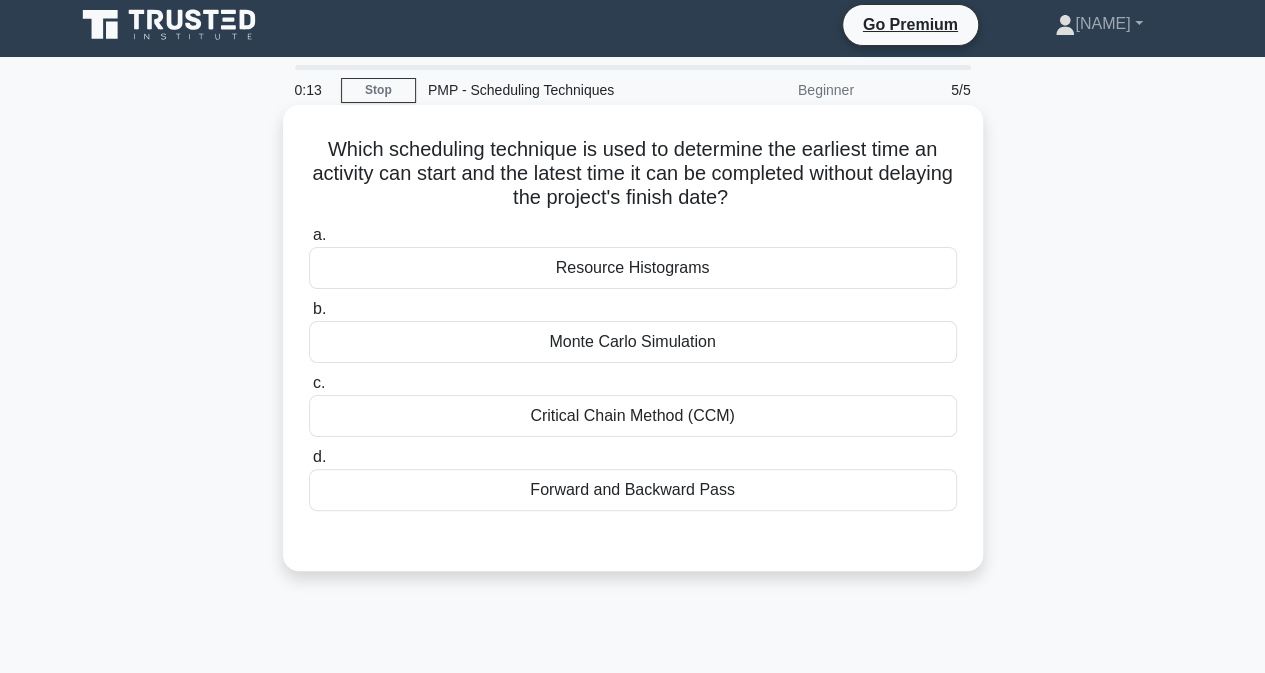 click on "Forward and Backward Pass" at bounding box center (633, 490) 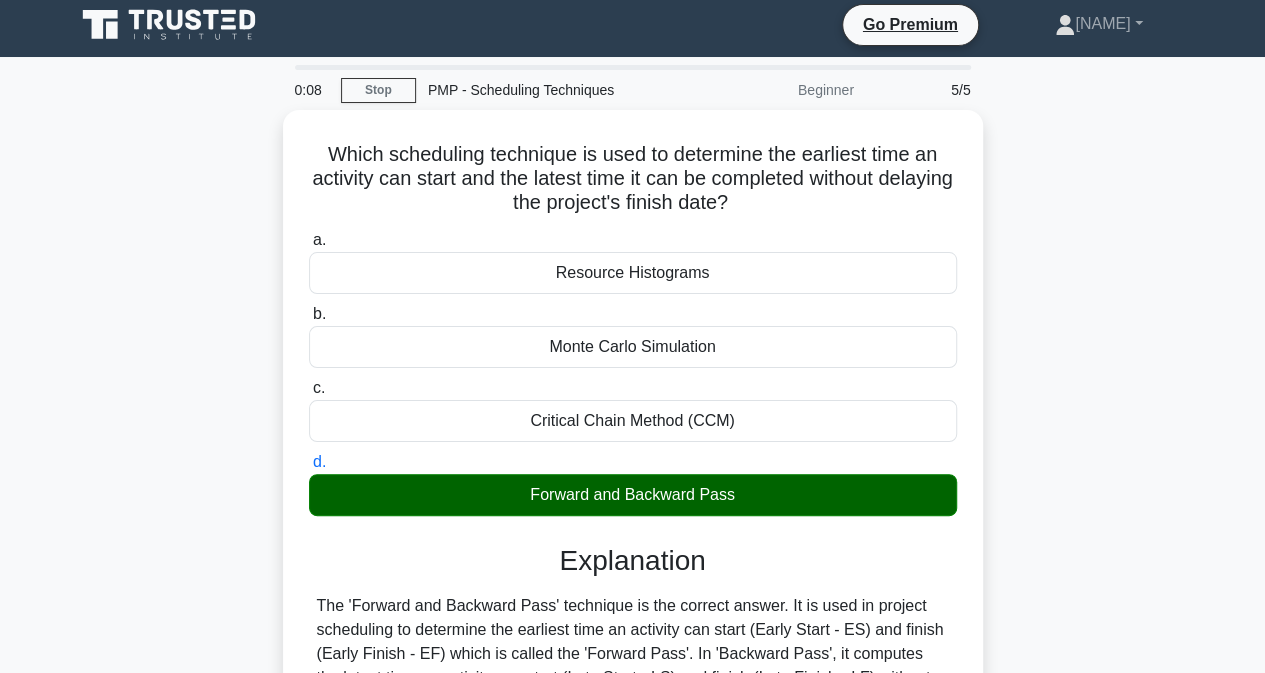 scroll, scrollTop: 407, scrollLeft: 0, axis: vertical 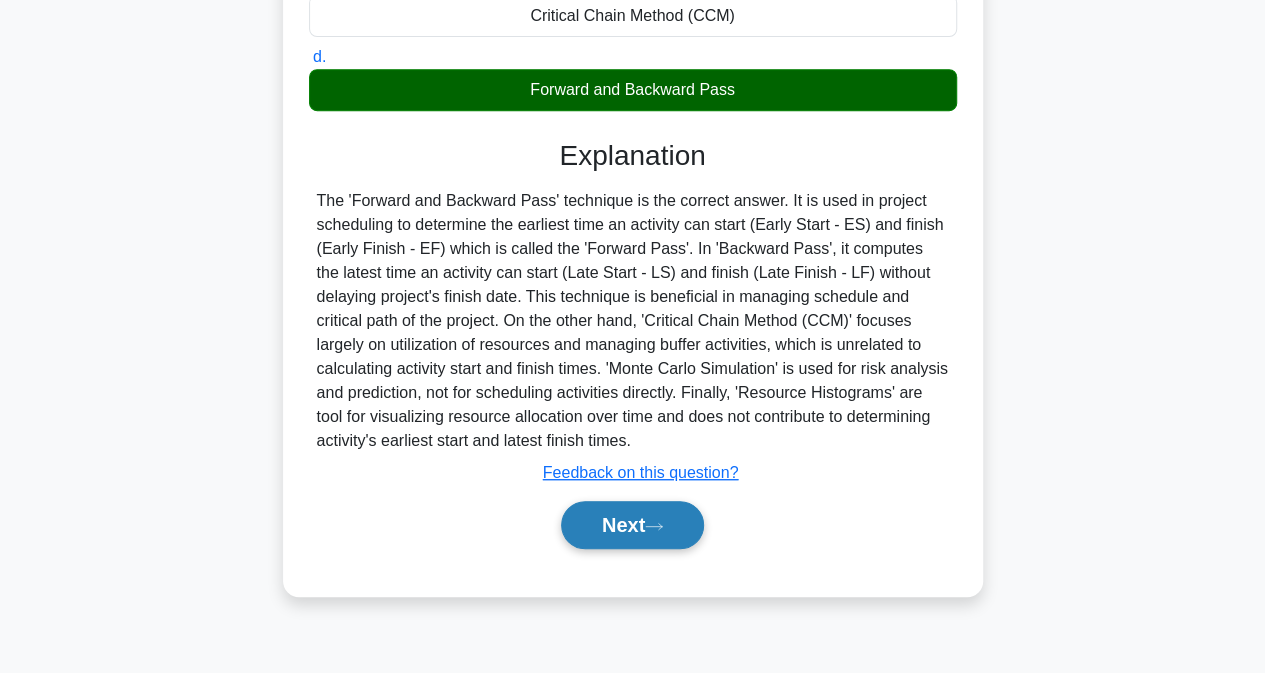 click on "Next" at bounding box center (632, 525) 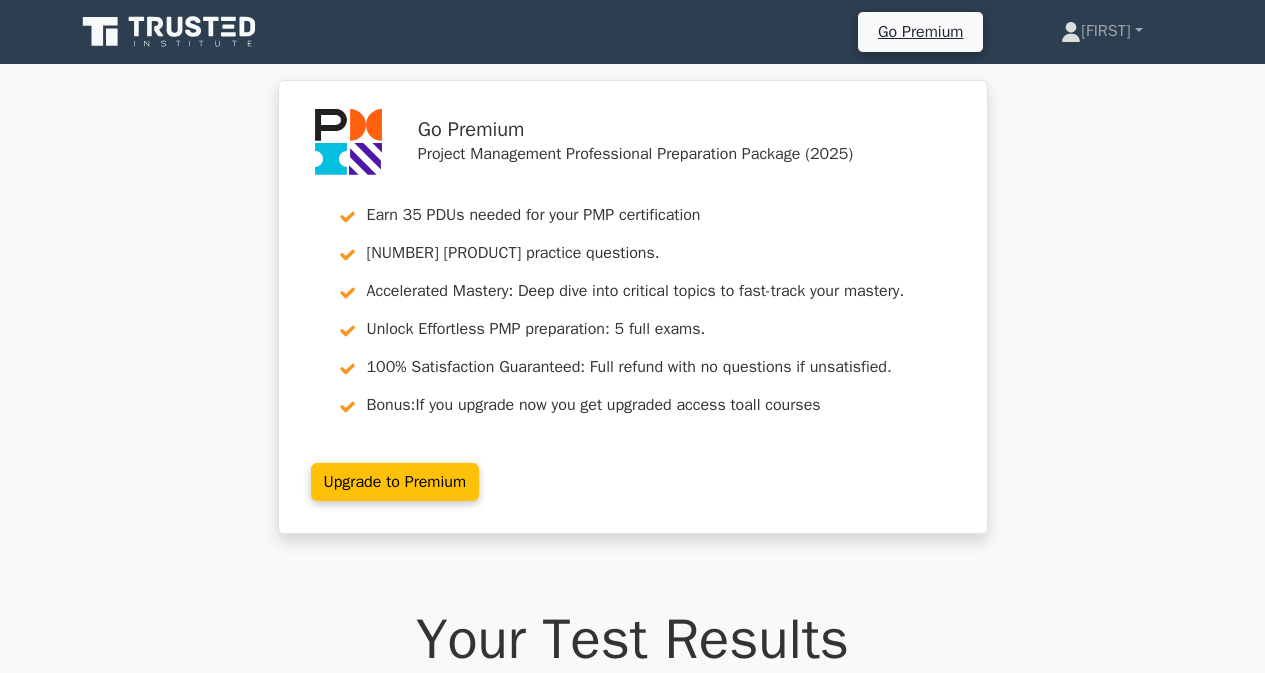 scroll, scrollTop: 800, scrollLeft: 0, axis: vertical 